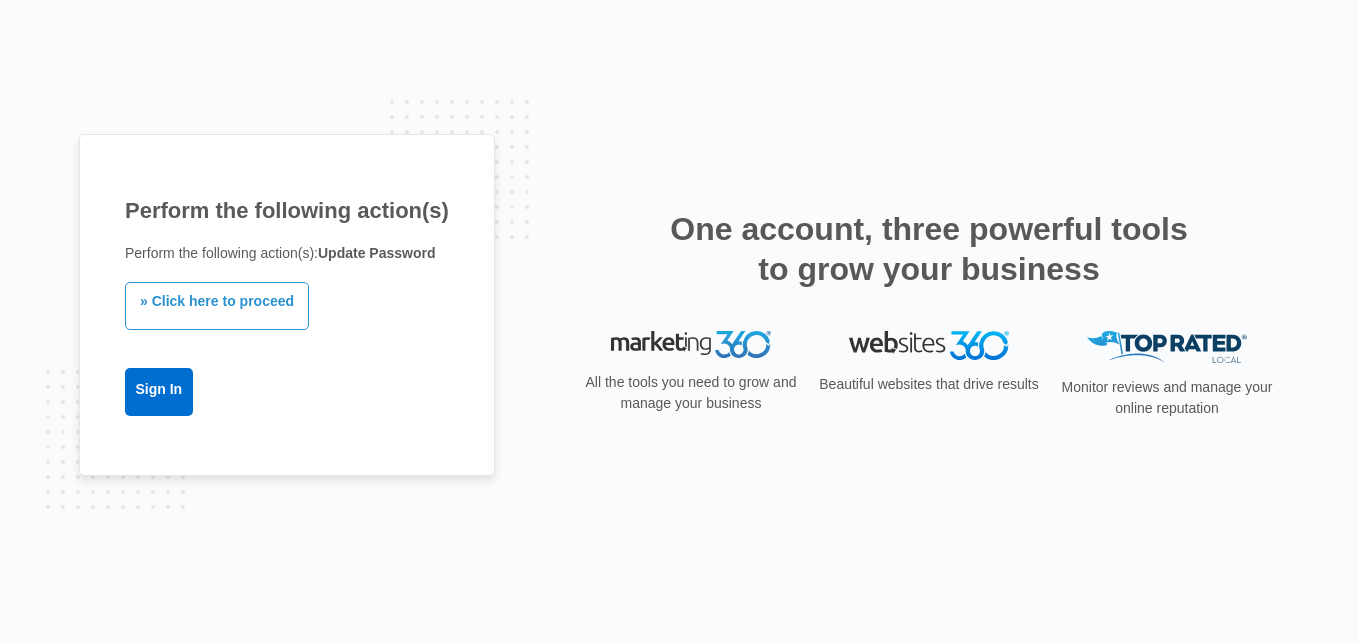 scroll, scrollTop: 0, scrollLeft: 0, axis: both 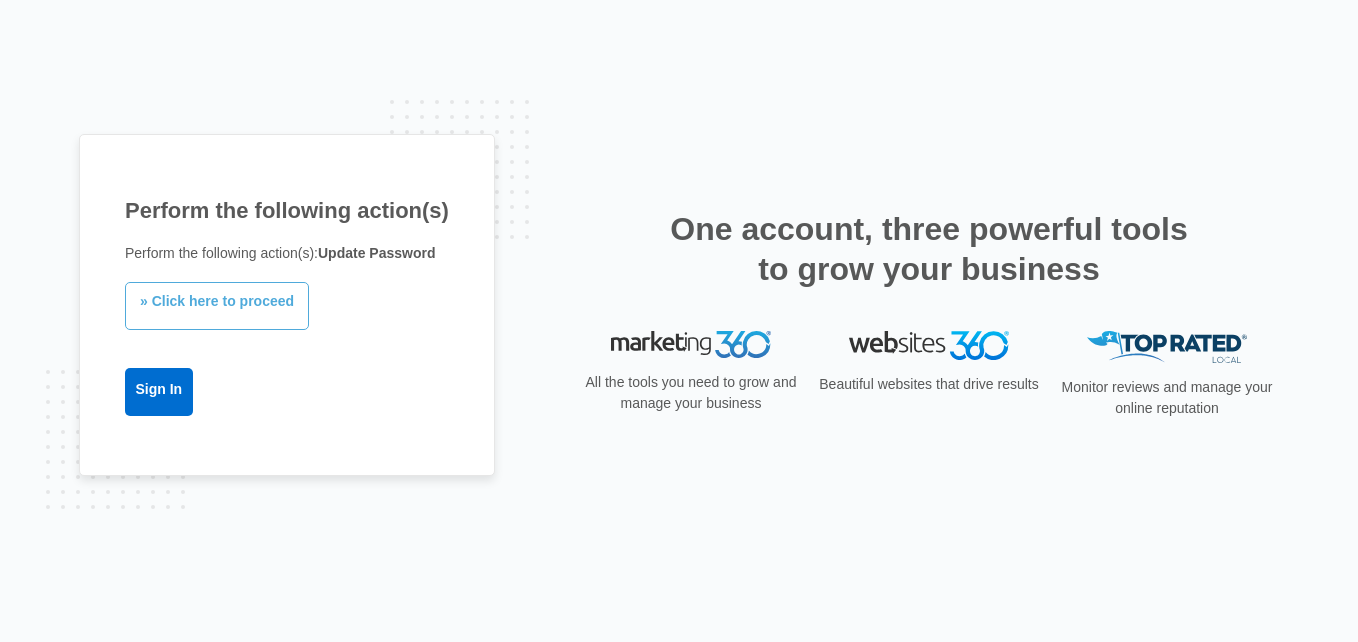 click on "» Click here to proceed" at bounding box center [217, 306] 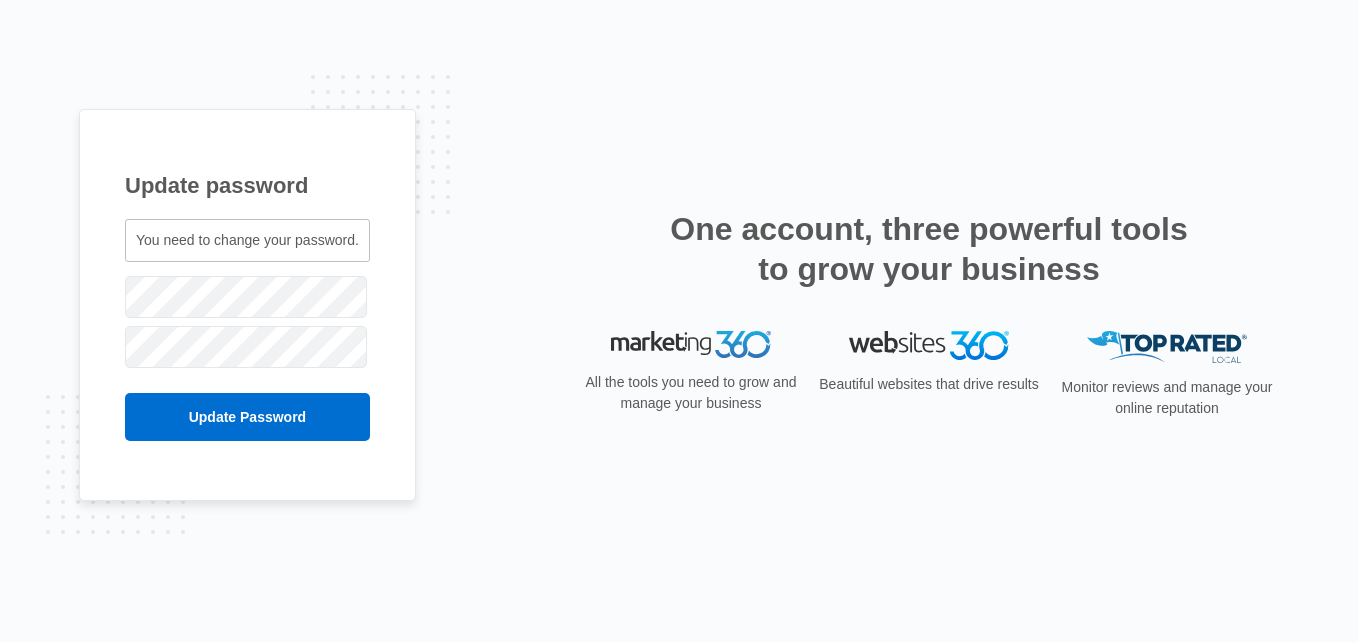 scroll, scrollTop: 0, scrollLeft: 0, axis: both 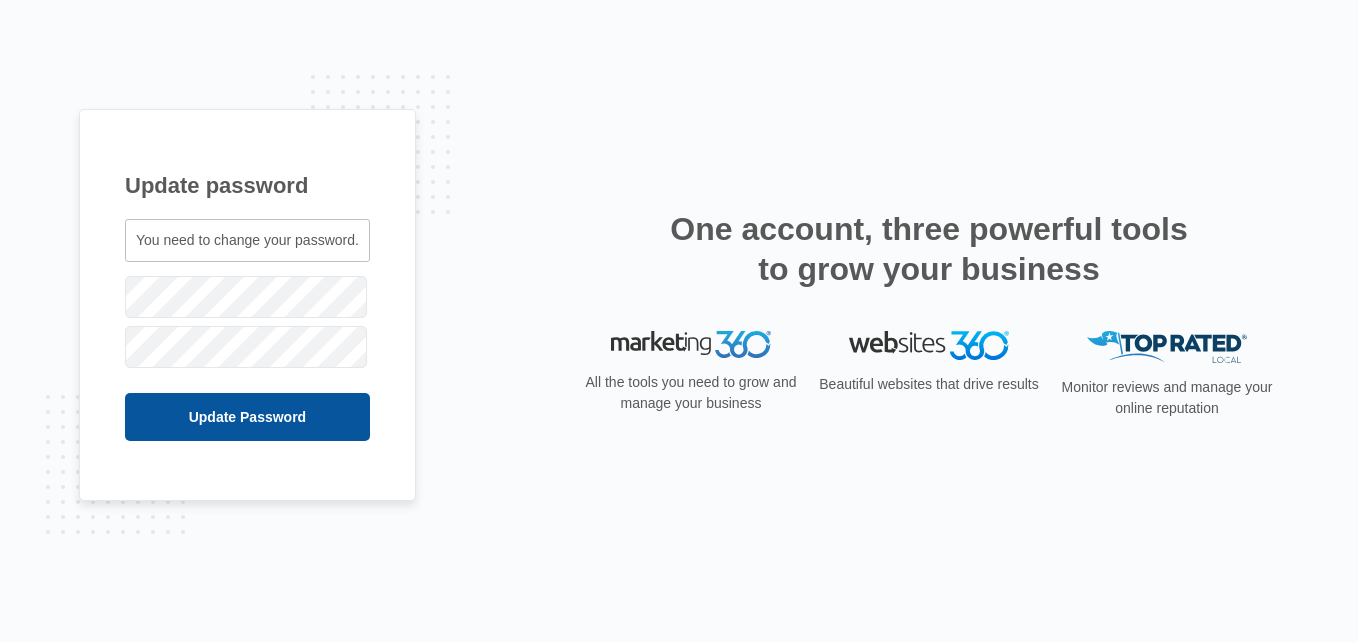 click on "Update Password" at bounding box center [247, 417] 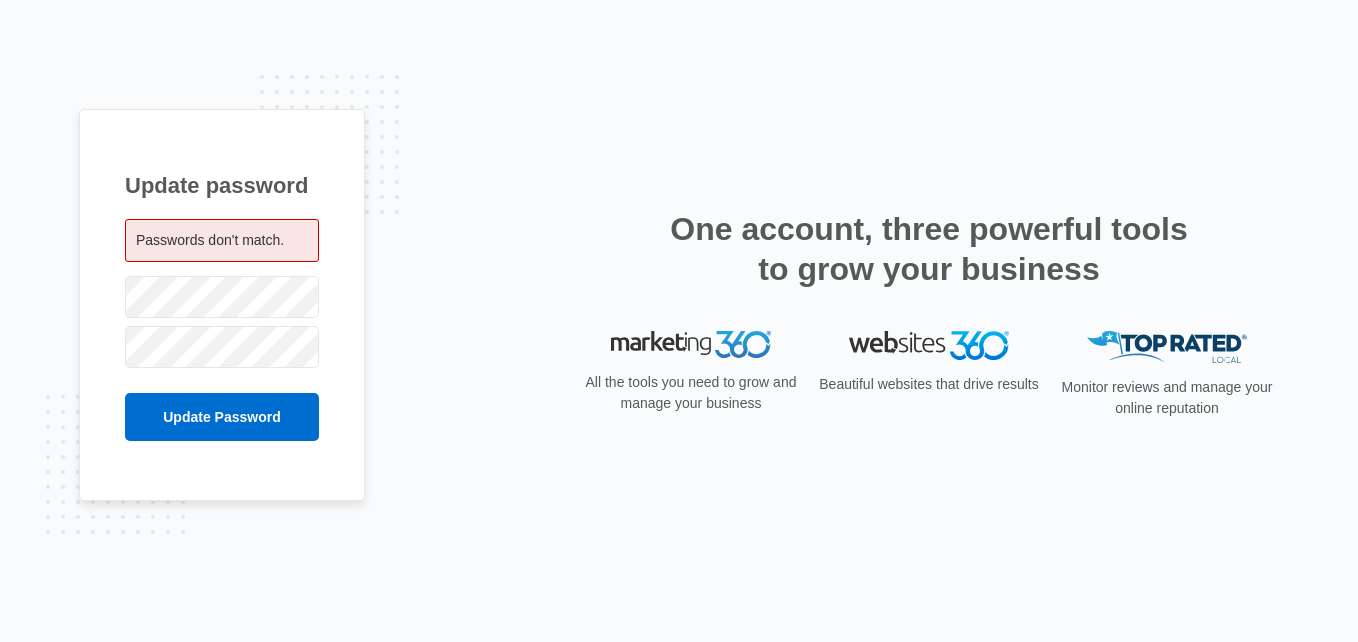 scroll, scrollTop: 0, scrollLeft: 0, axis: both 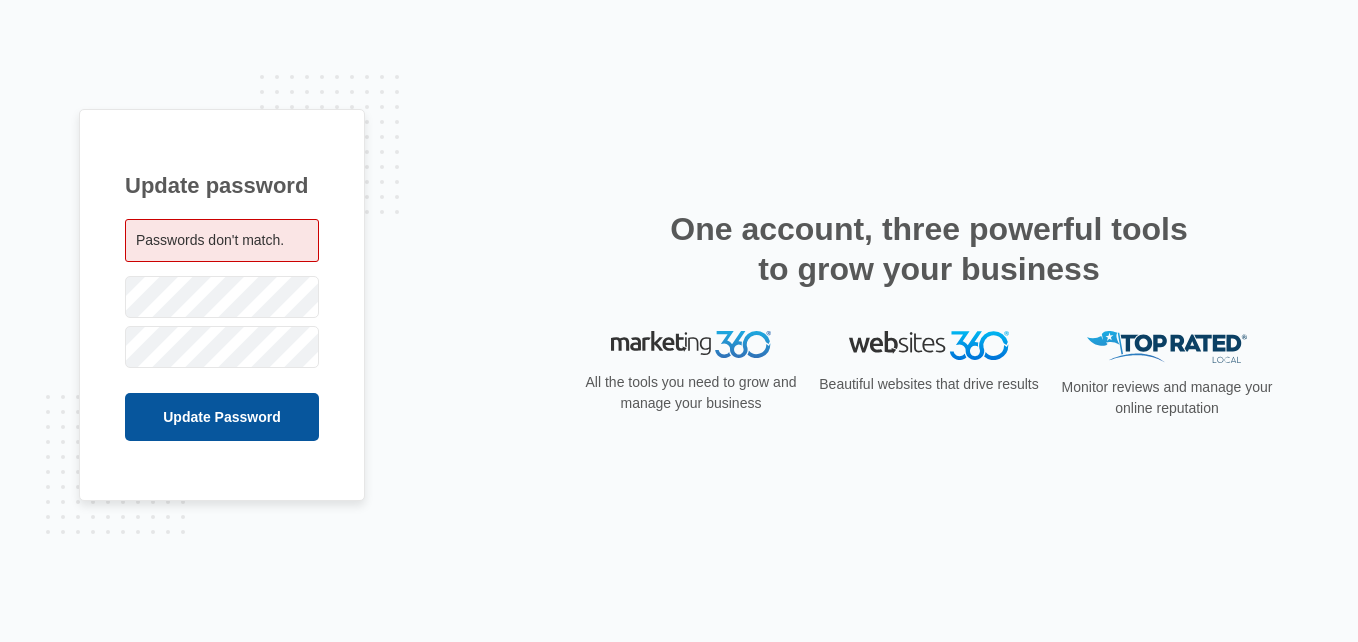 click on "Update Password" at bounding box center (222, 417) 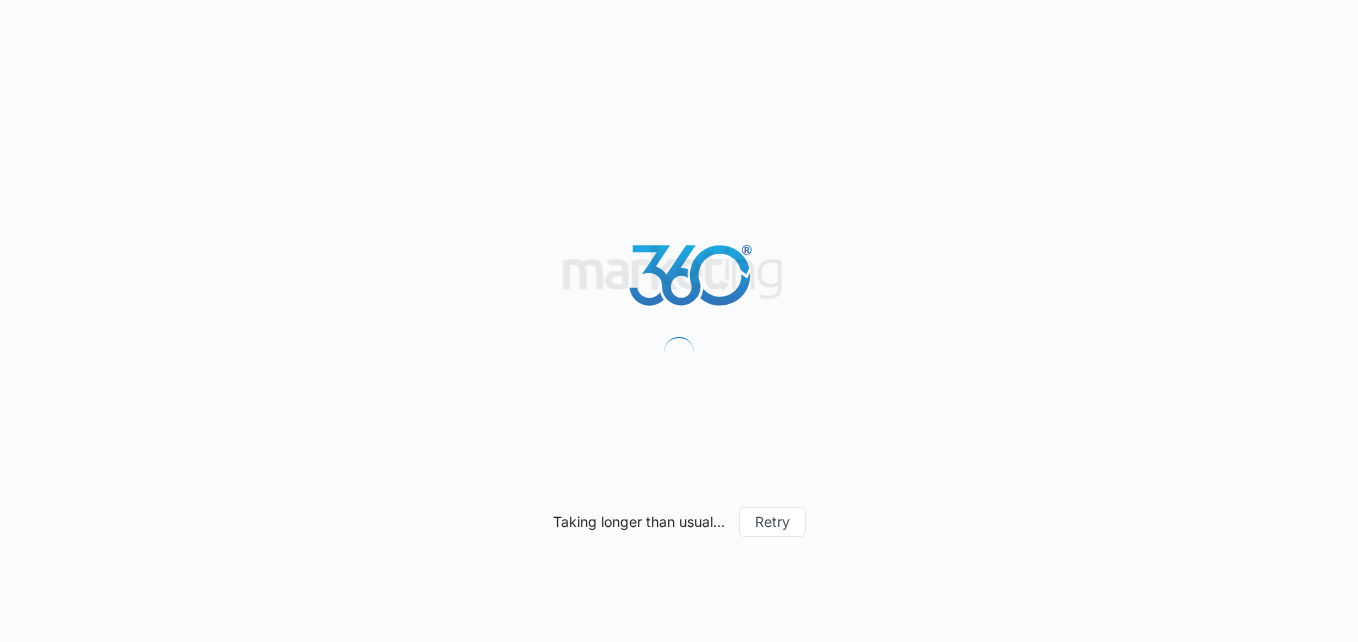 scroll, scrollTop: 0, scrollLeft: 0, axis: both 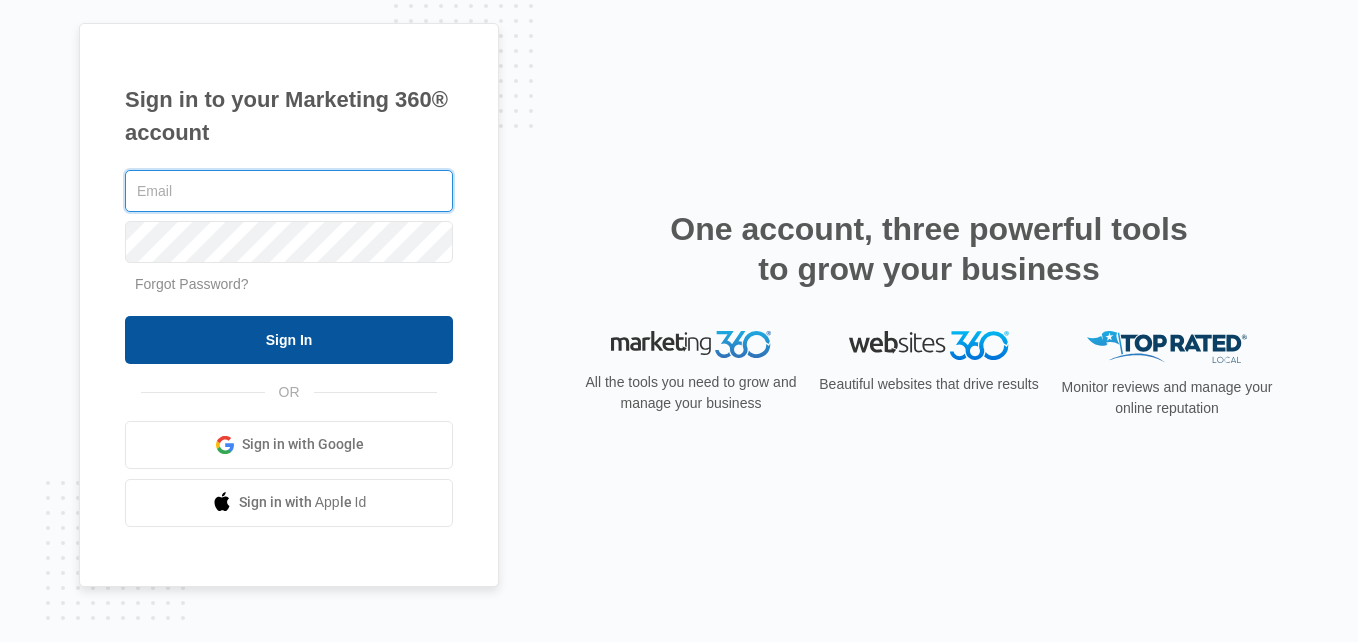 type on "[PERSON_NAME][EMAIL_ADDRESS][DOMAIN_NAME]" 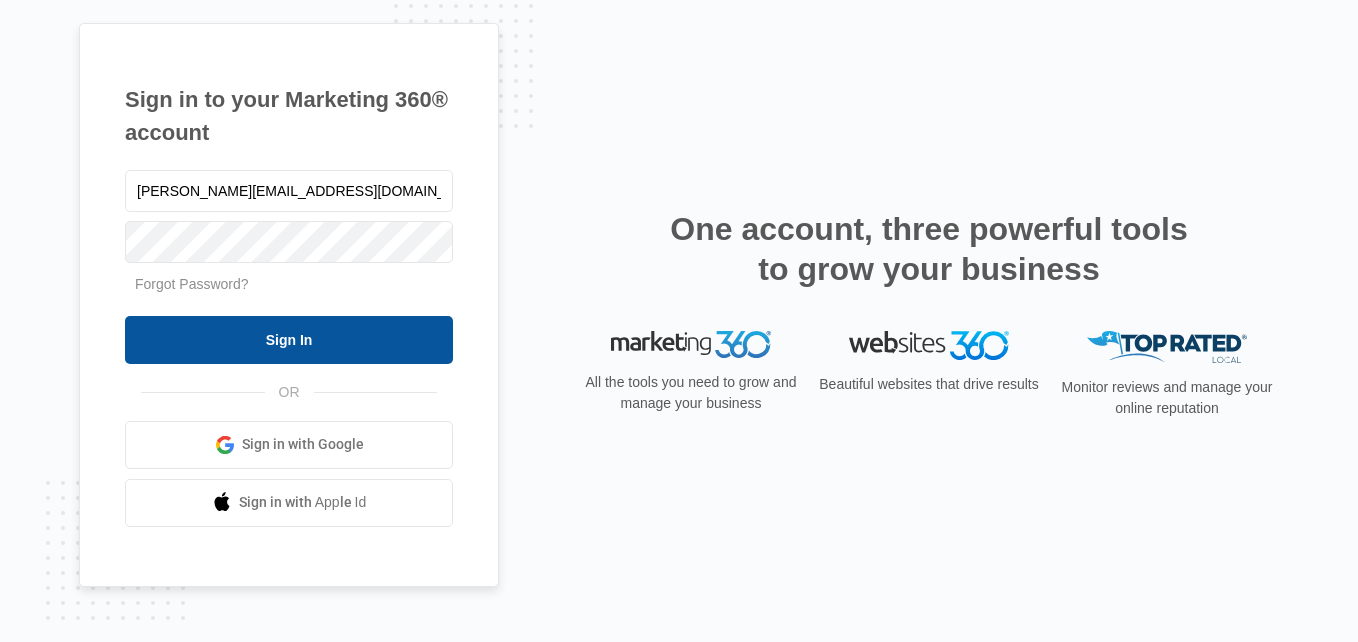 click on "Sign In" at bounding box center (289, 340) 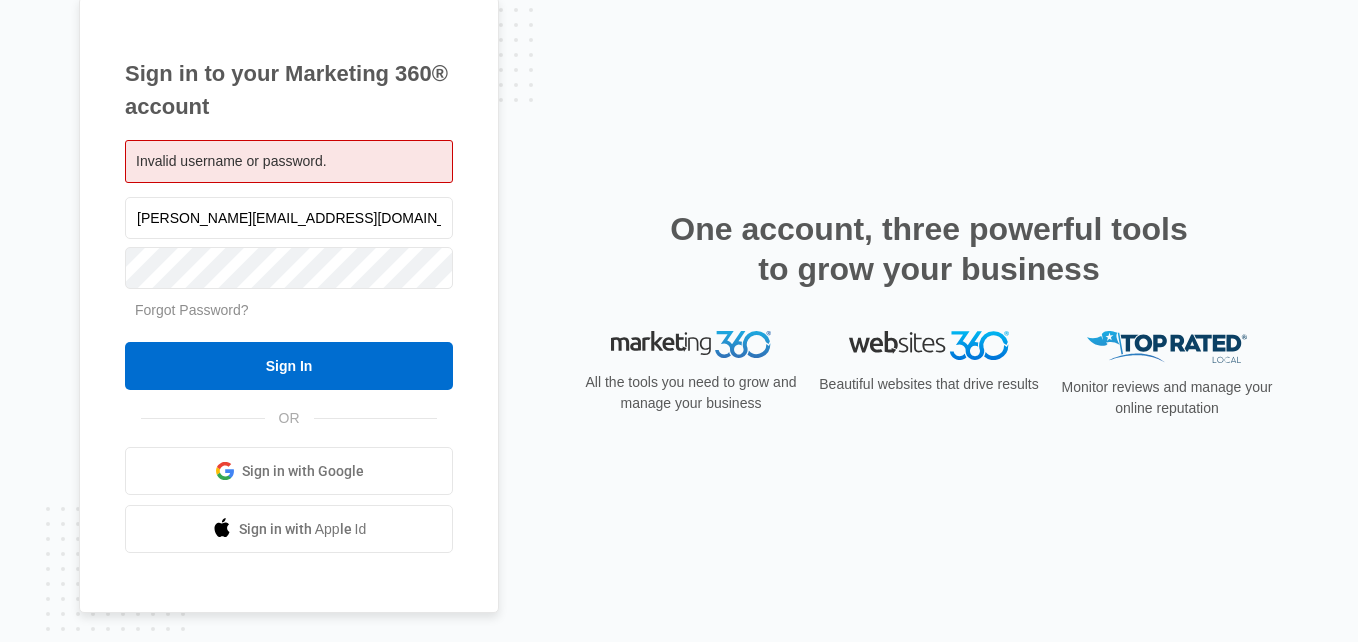 scroll, scrollTop: 0, scrollLeft: 0, axis: both 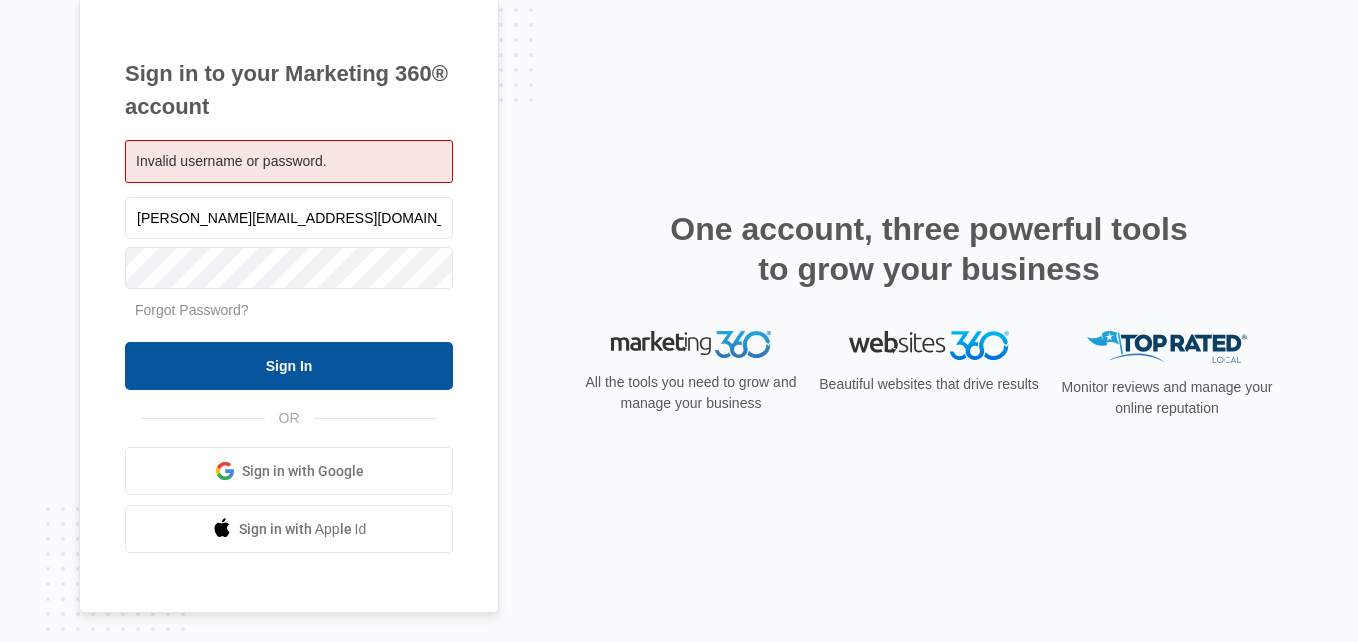 click on "Sign In" at bounding box center [289, 366] 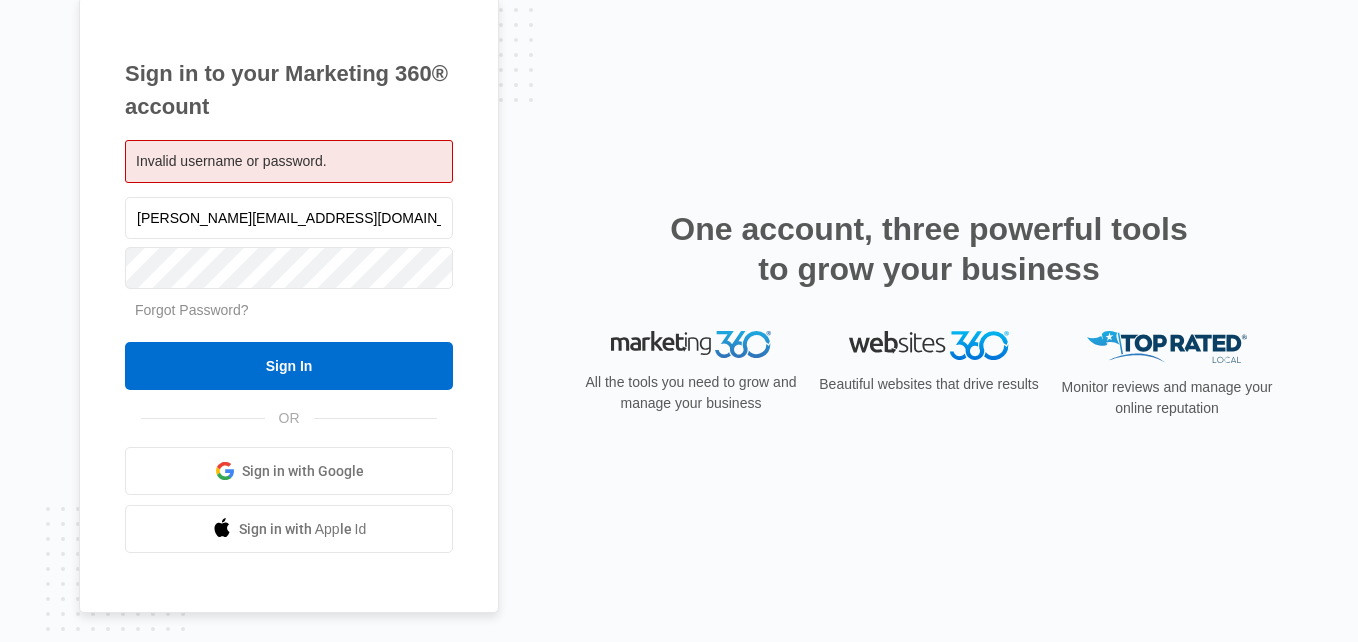 scroll, scrollTop: 0, scrollLeft: 0, axis: both 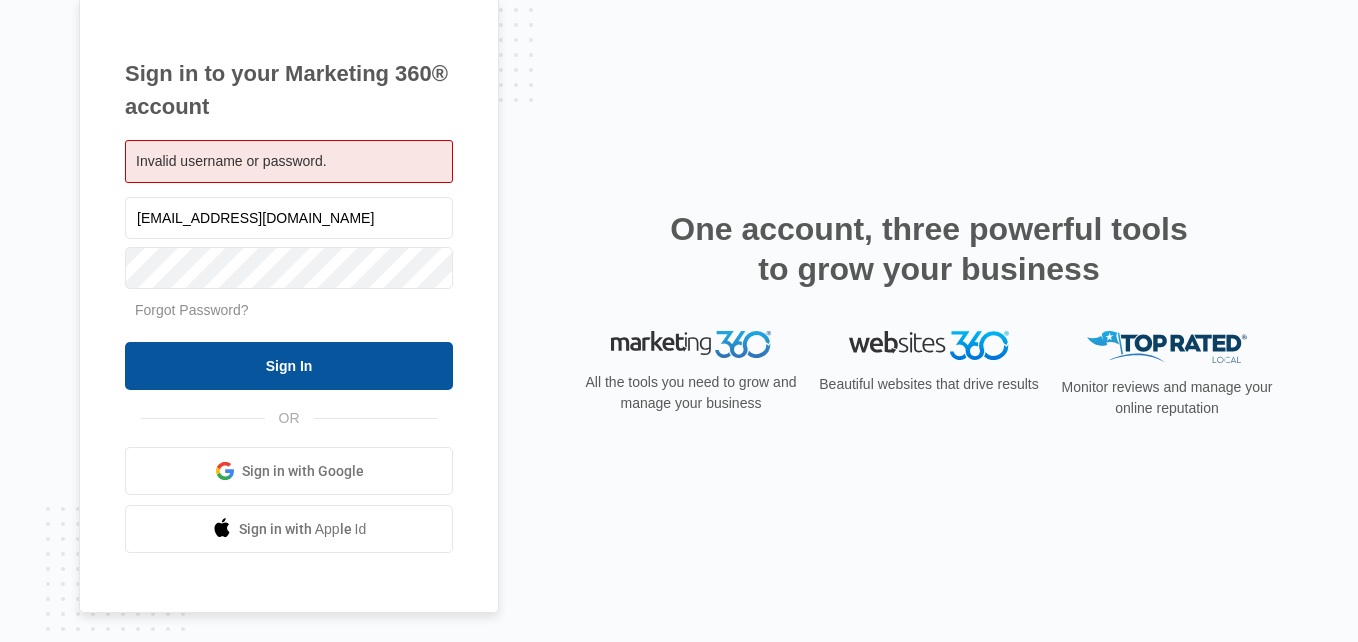 type on "info@borestorationoftulsa.com" 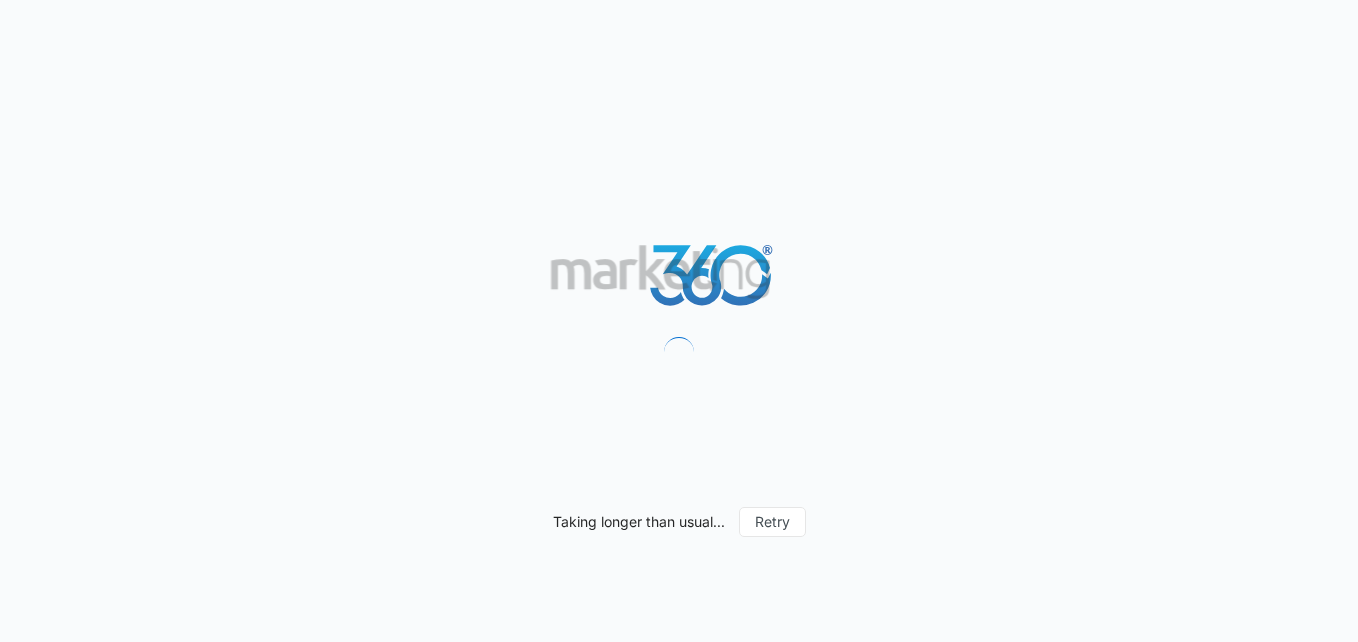 scroll, scrollTop: 0, scrollLeft: 0, axis: both 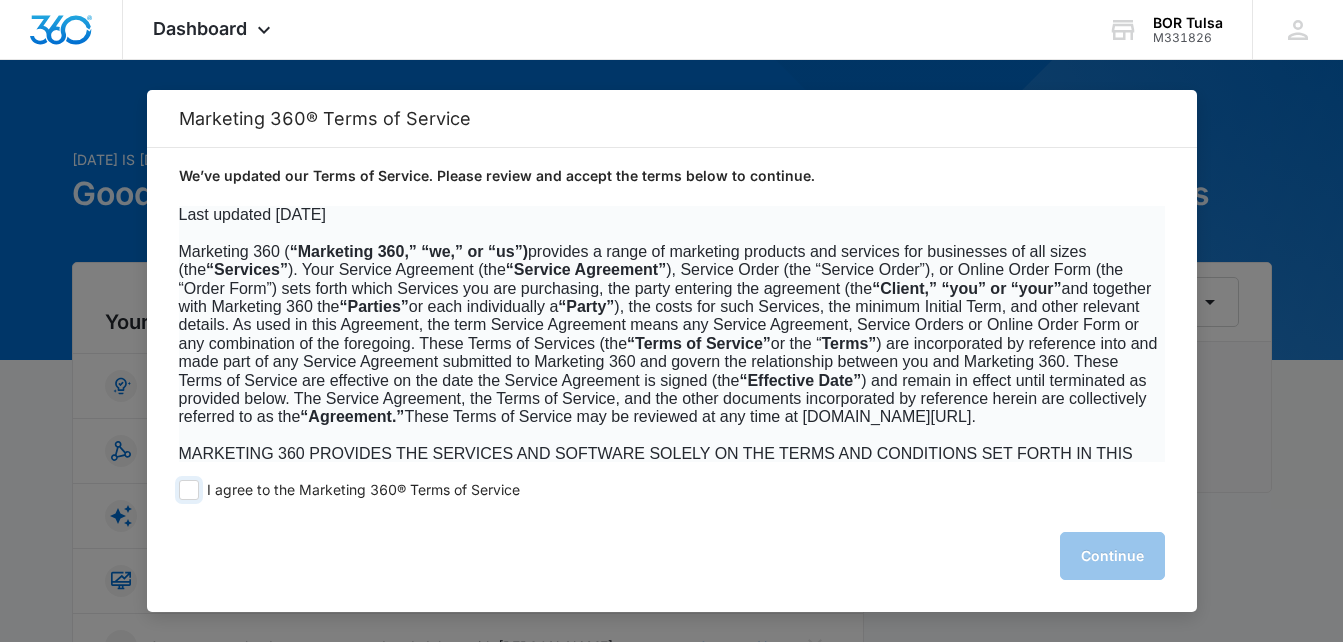click at bounding box center (189, 490) 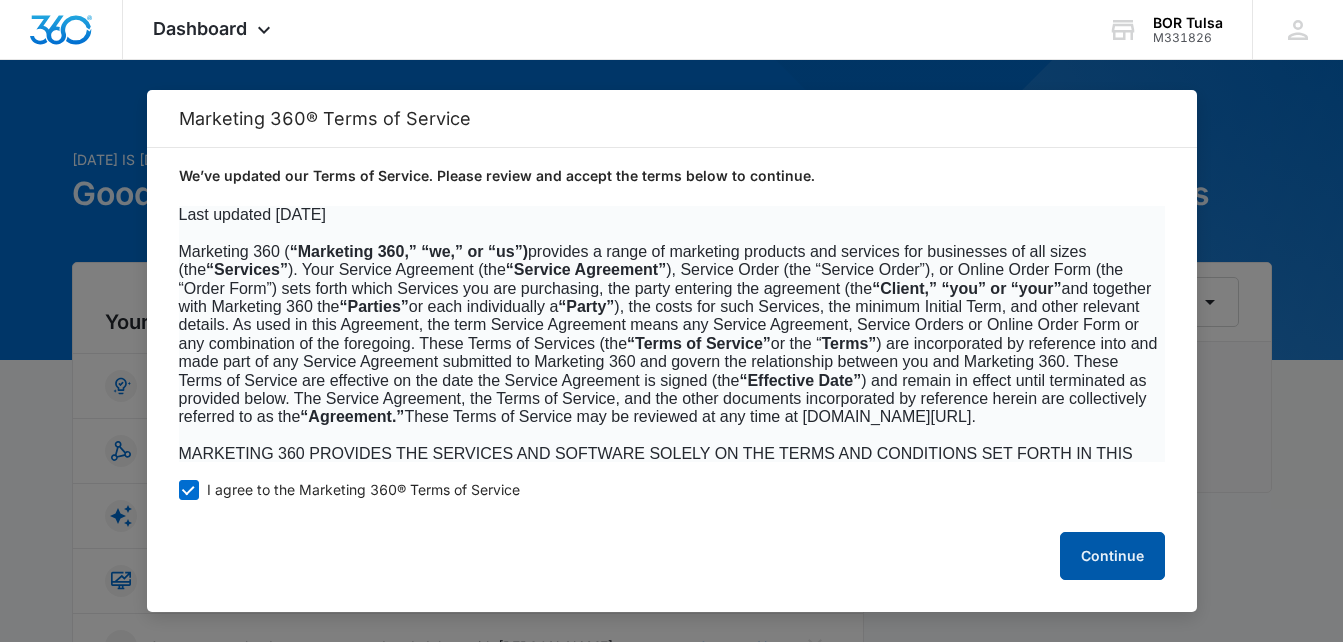 click on "Continue" at bounding box center (1112, 556) 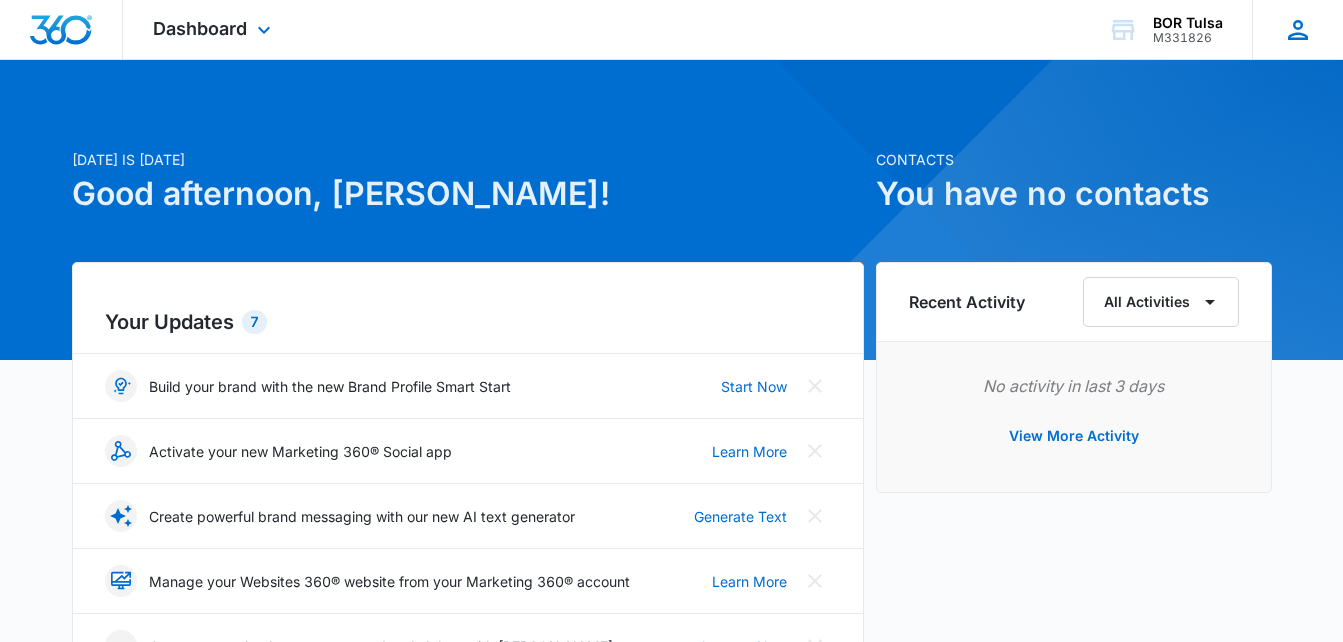 click 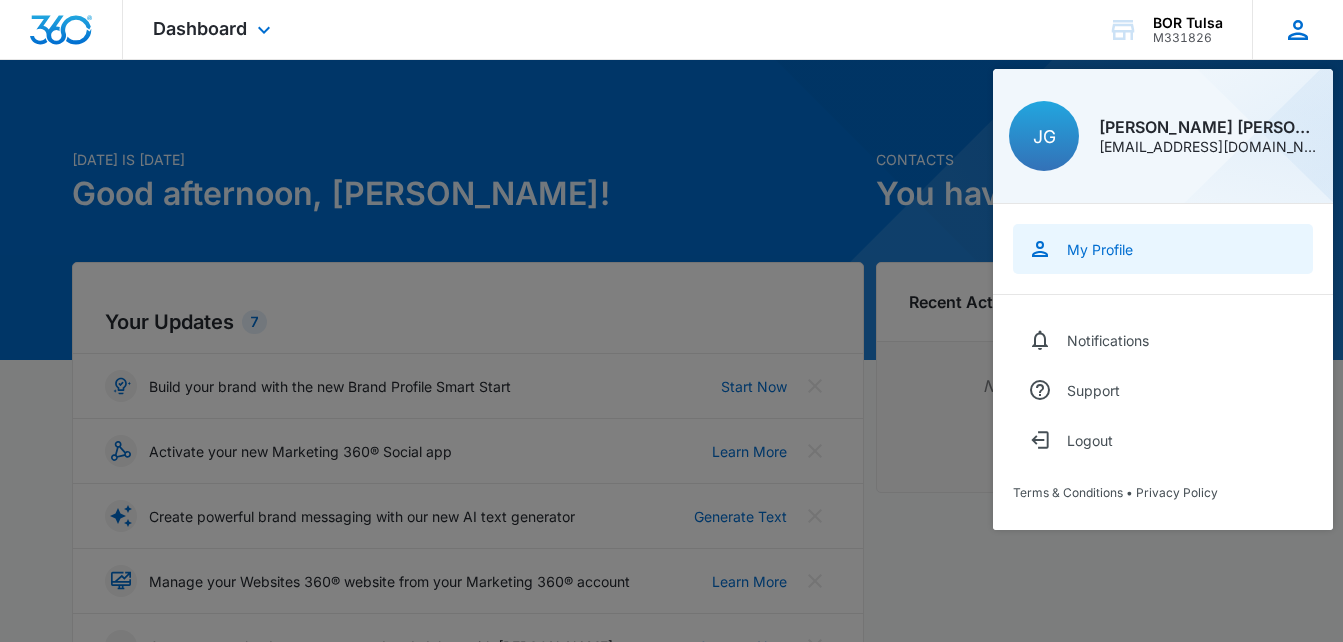 click on "My Profile" at bounding box center (1100, 249) 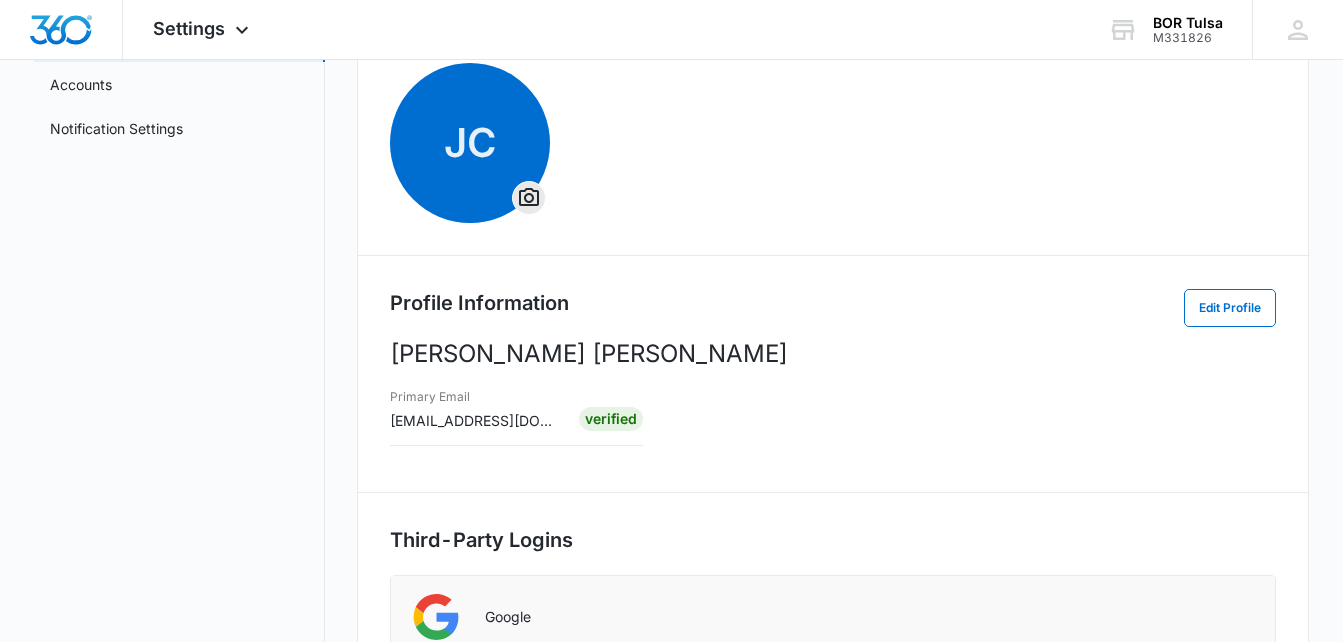 scroll, scrollTop: 0, scrollLeft: 0, axis: both 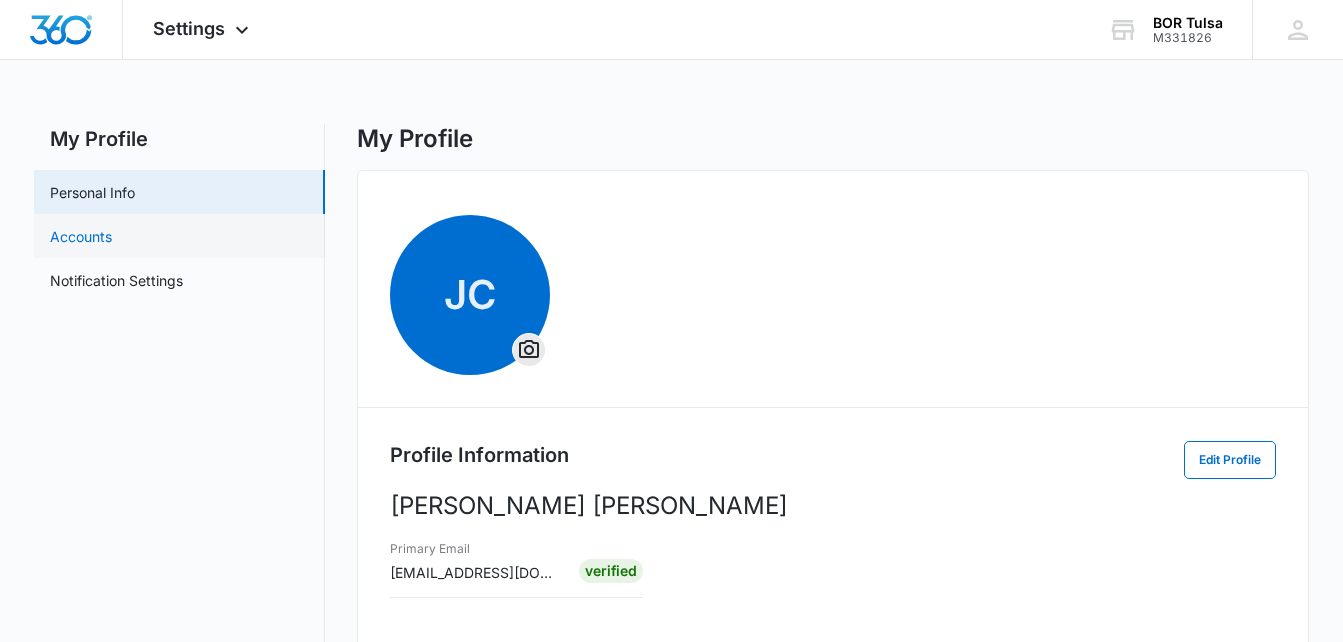 click on "Accounts" at bounding box center [81, 236] 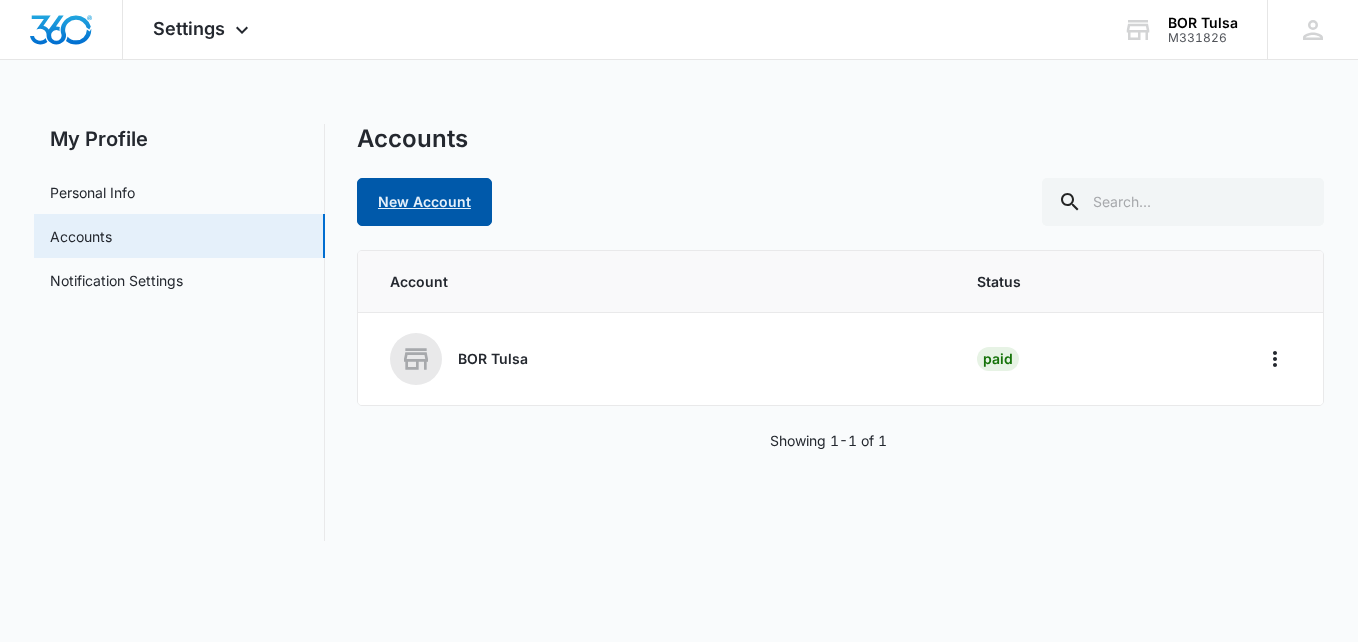 click on "New Account" at bounding box center [424, 202] 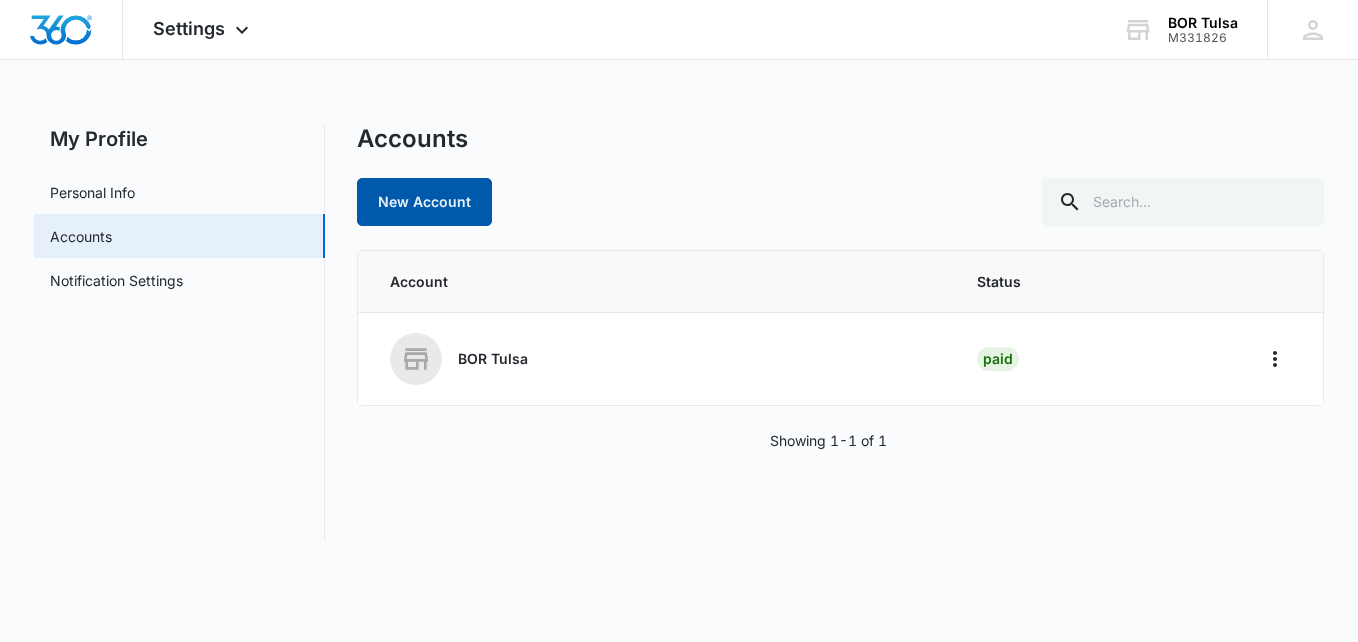 select on "US" 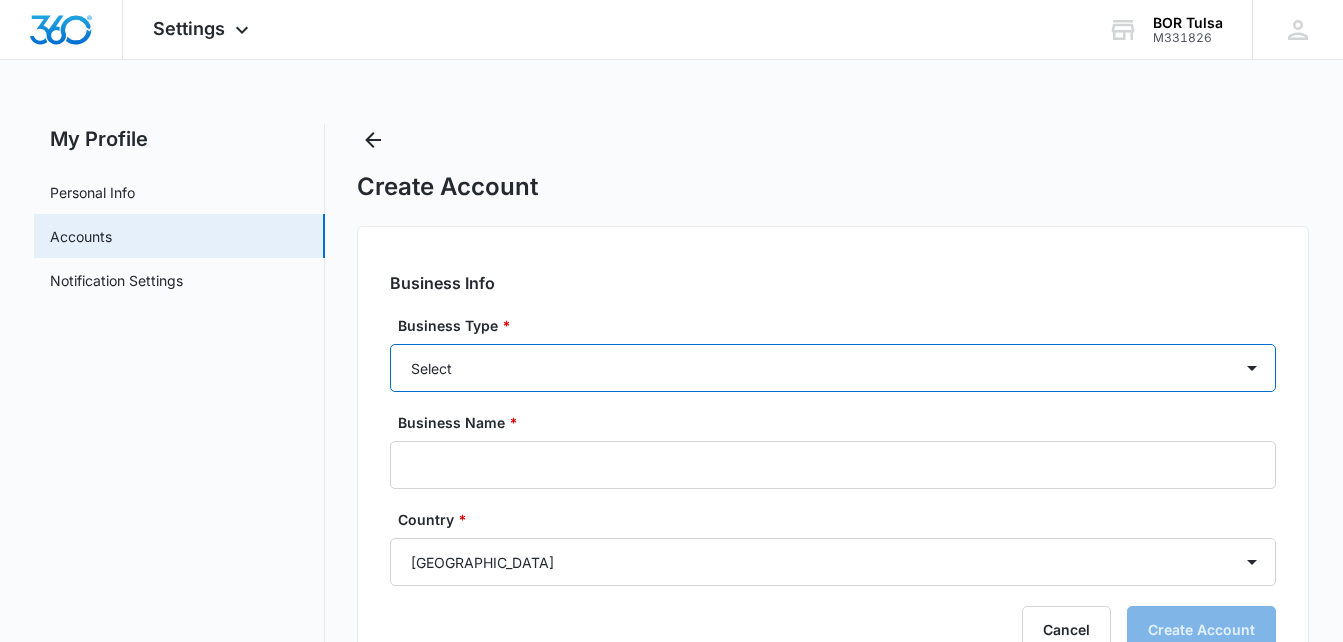 click on "Select Accounting / CPA Assisted Living Attorney / Law Firm Auto Repair Carpet Cleaning Child Care Child Care With Education Chiropractor Consultant Contractor Creative Dance Studio Dentist eCommerce Store Electrician Event Planner Financial Fitness / Trainer / Gym Flooring Contractor / Store Franchise Garage Door Contractor Higher Education House Cleaning HVAC Contractor Insurance Landscaping Lawn Care Marketing Agency Med Spa Medical Moving Company Optometrist / Eye Doctor Other Painting Contractor Personal Brand Pest Control Plumbing Contractor Preschools Real Estate Restaurant / Bar Retail Store Roofing Salon / Barber Shop Self Storage Center Spa Therapist Tree Service Venue / Events Veterinarian" at bounding box center [833, 368] 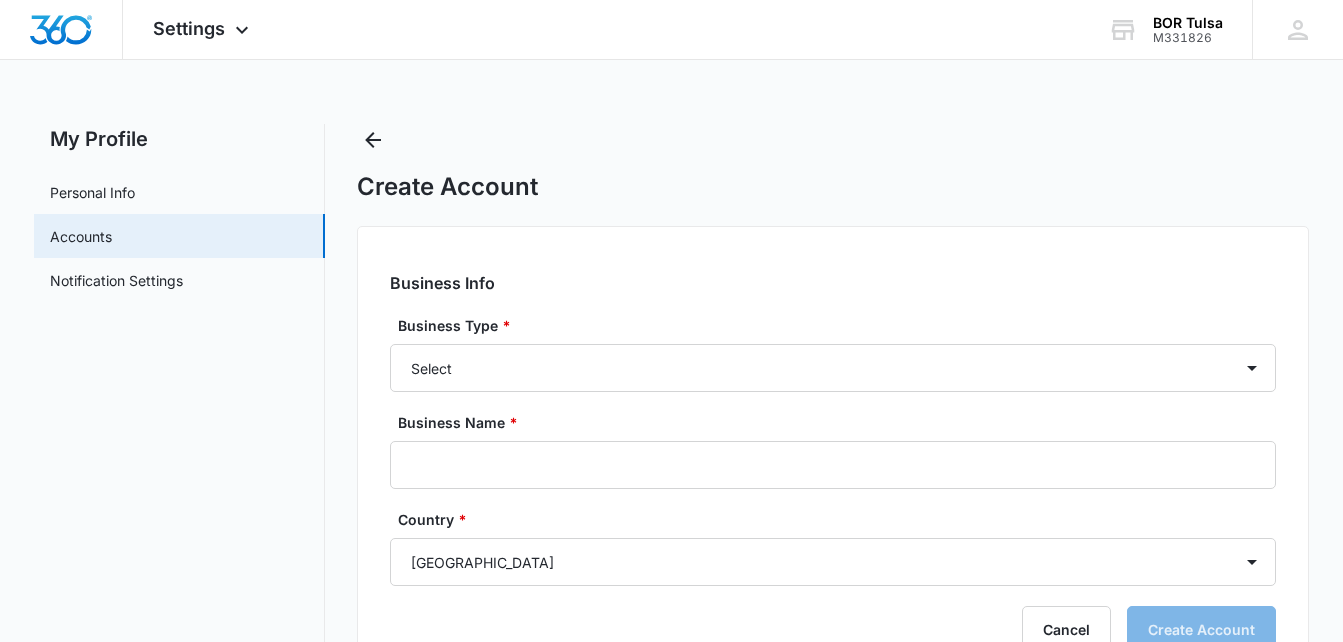 click on "My Profile Personal Info Accounts Notification Settings" at bounding box center (179, 405) 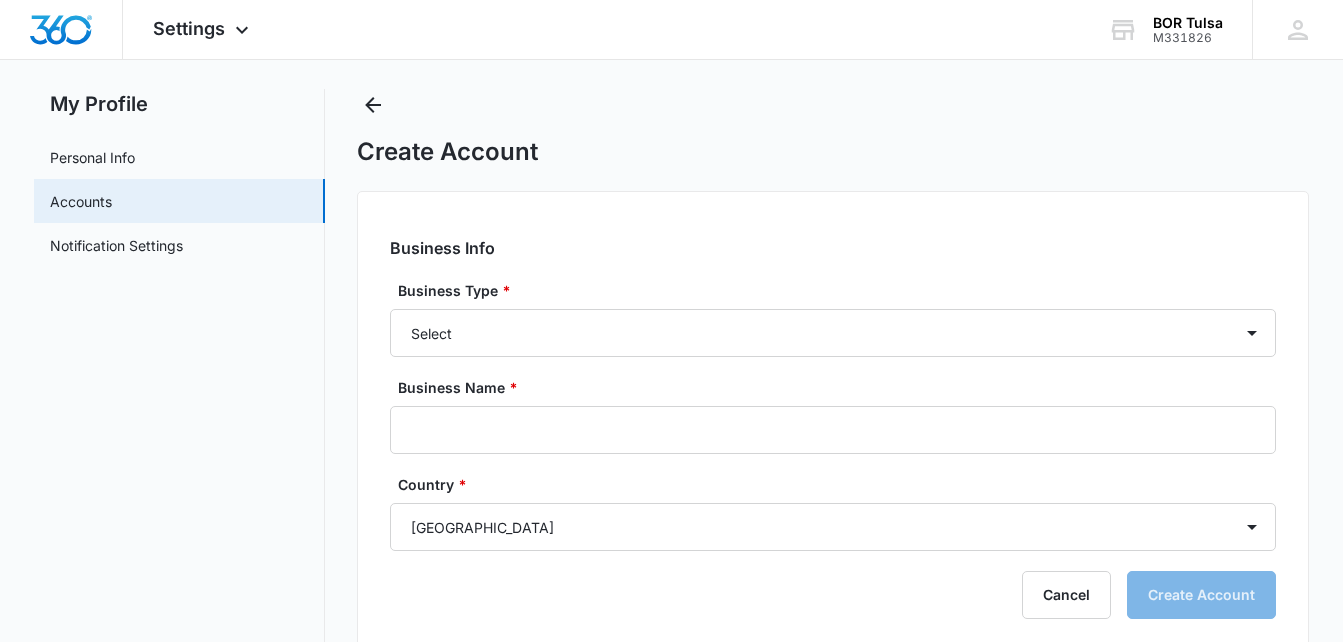 scroll, scrollTop: 69, scrollLeft: 0, axis: vertical 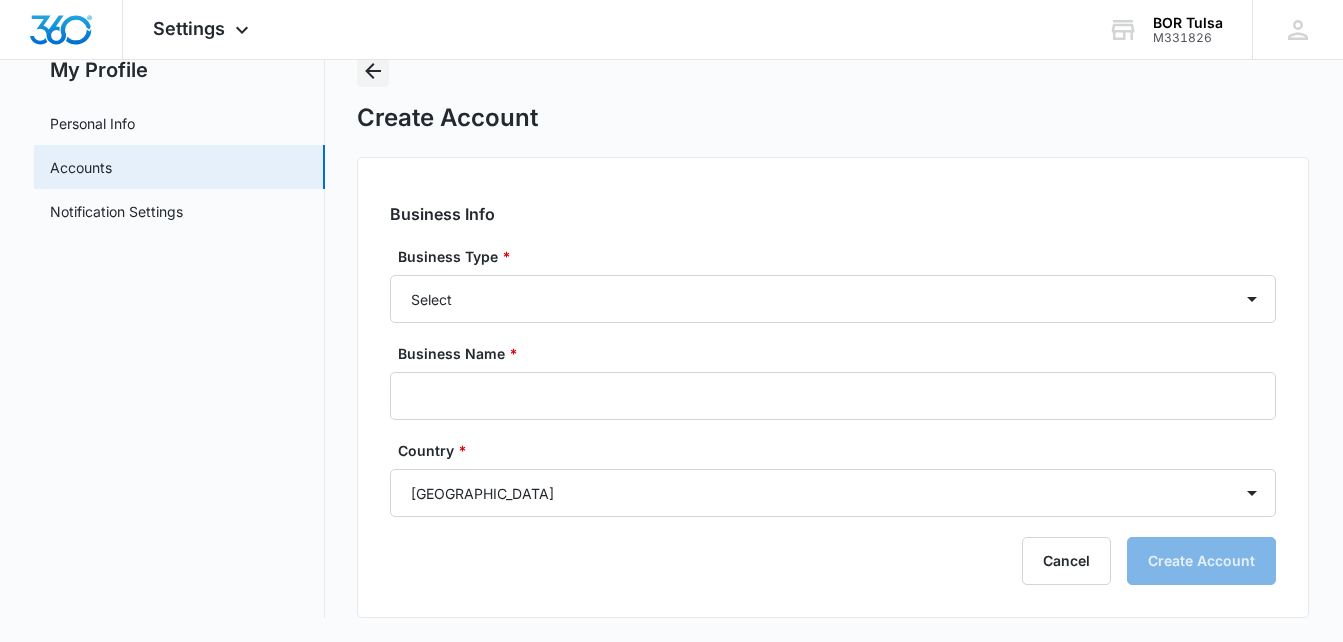 click 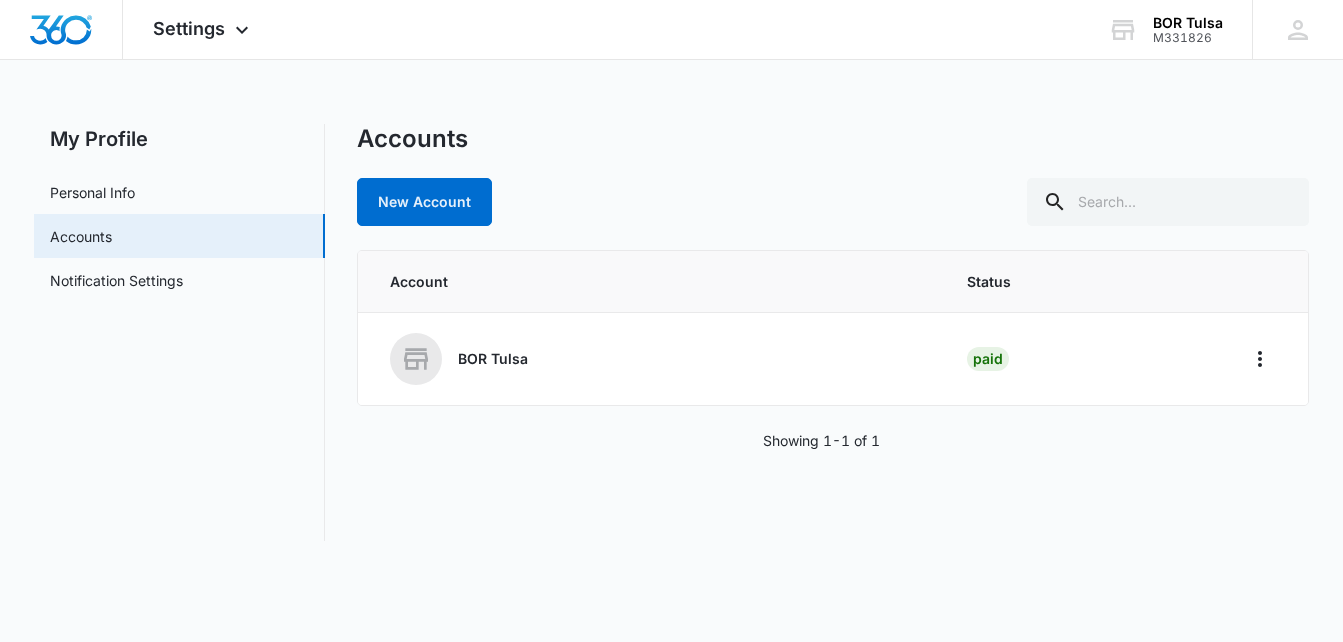 scroll, scrollTop: 0, scrollLeft: 0, axis: both 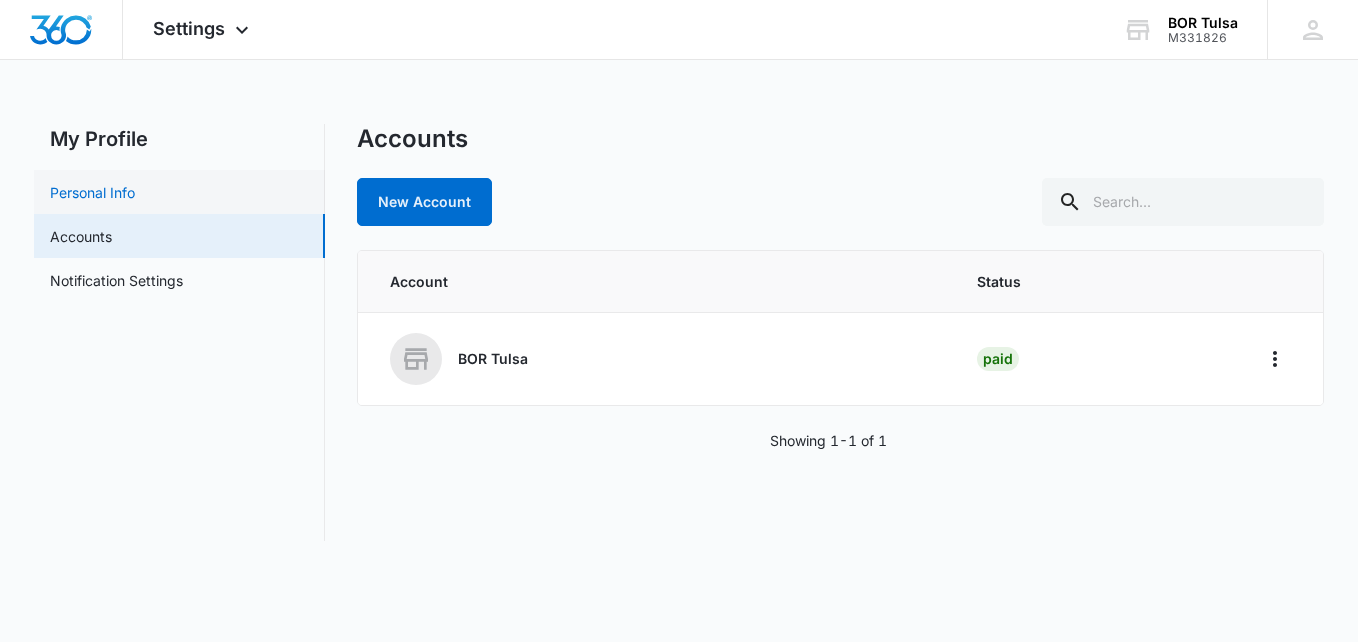 click on "Personal Info" at bounding box center [92, 192] 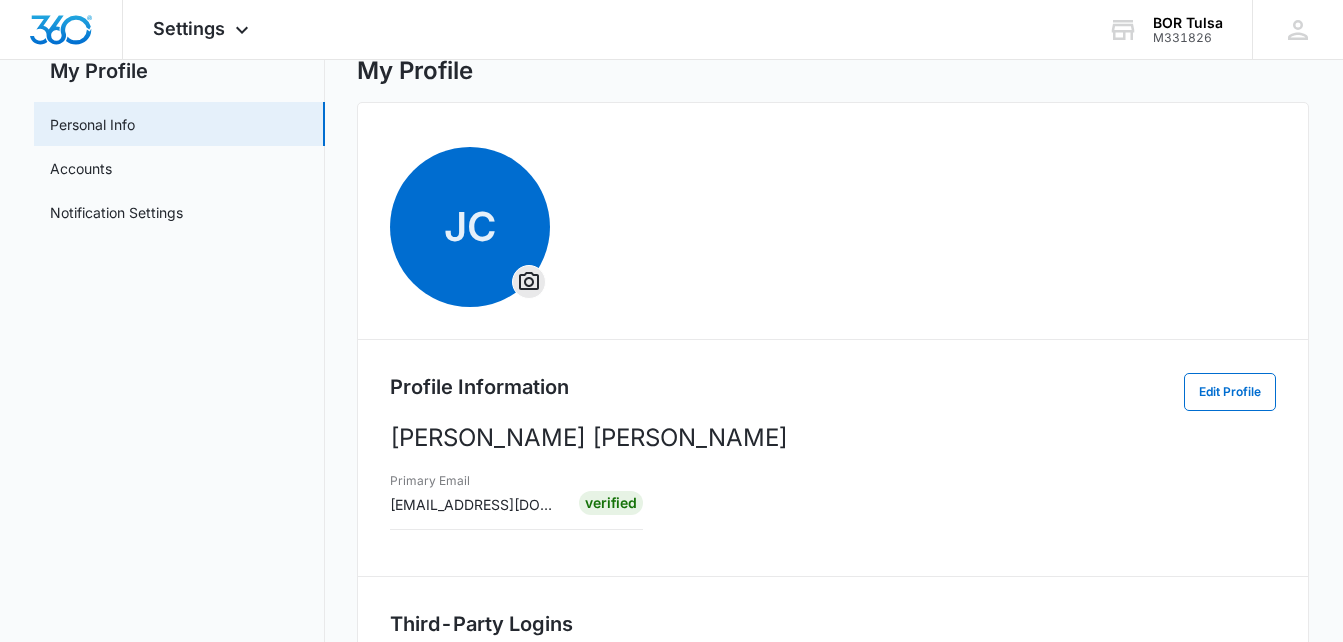 scroll, scrollTop: 200, scrollLeft: 0, axis: vertical 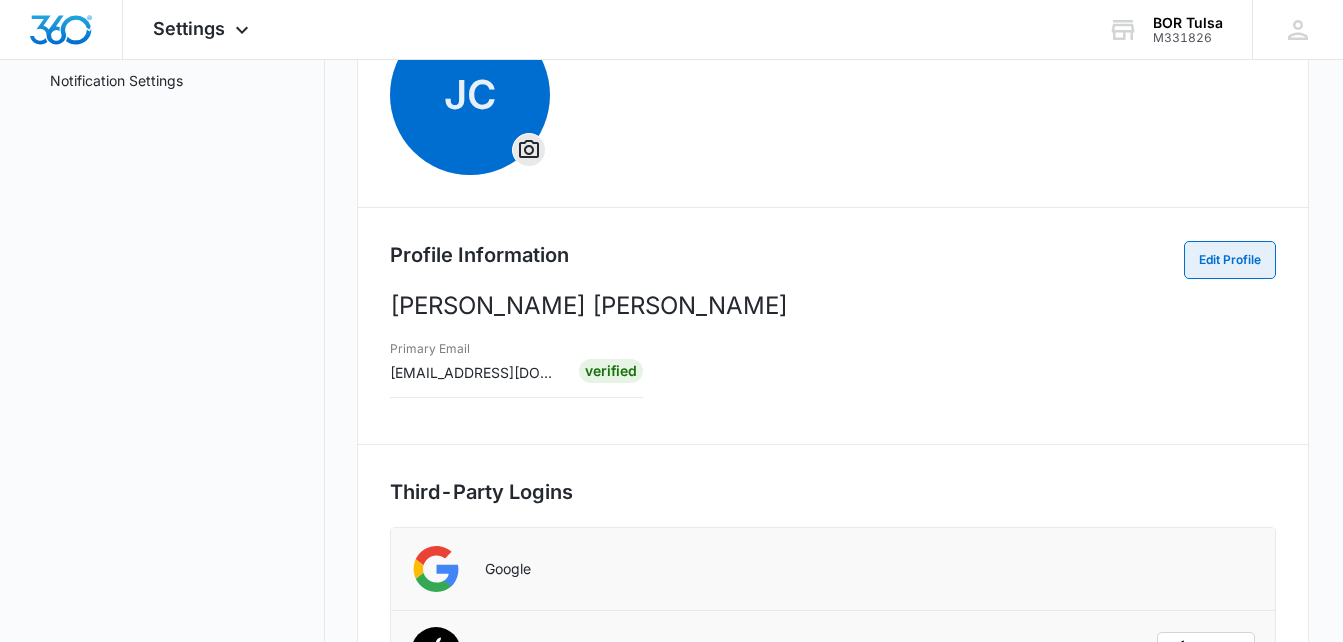click on "Edit Profile" at bounding box center (1230, 260) 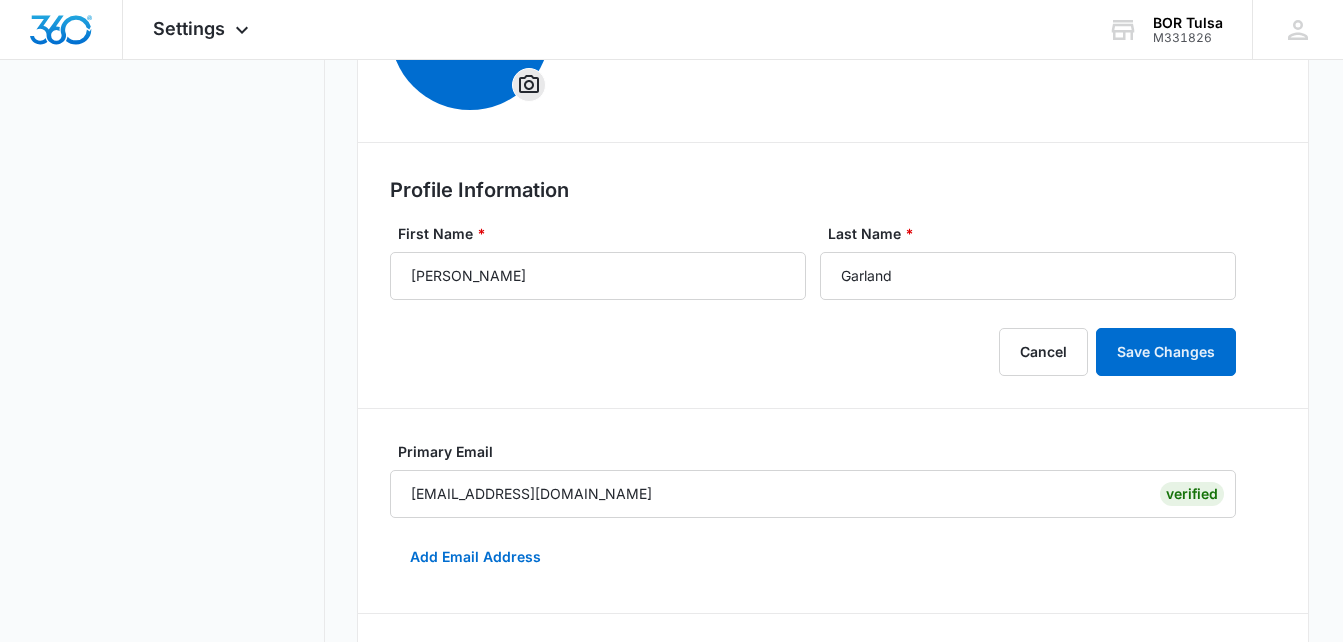 scroll, scrollTop: 300, scrollLeft: 0, axis: vertical 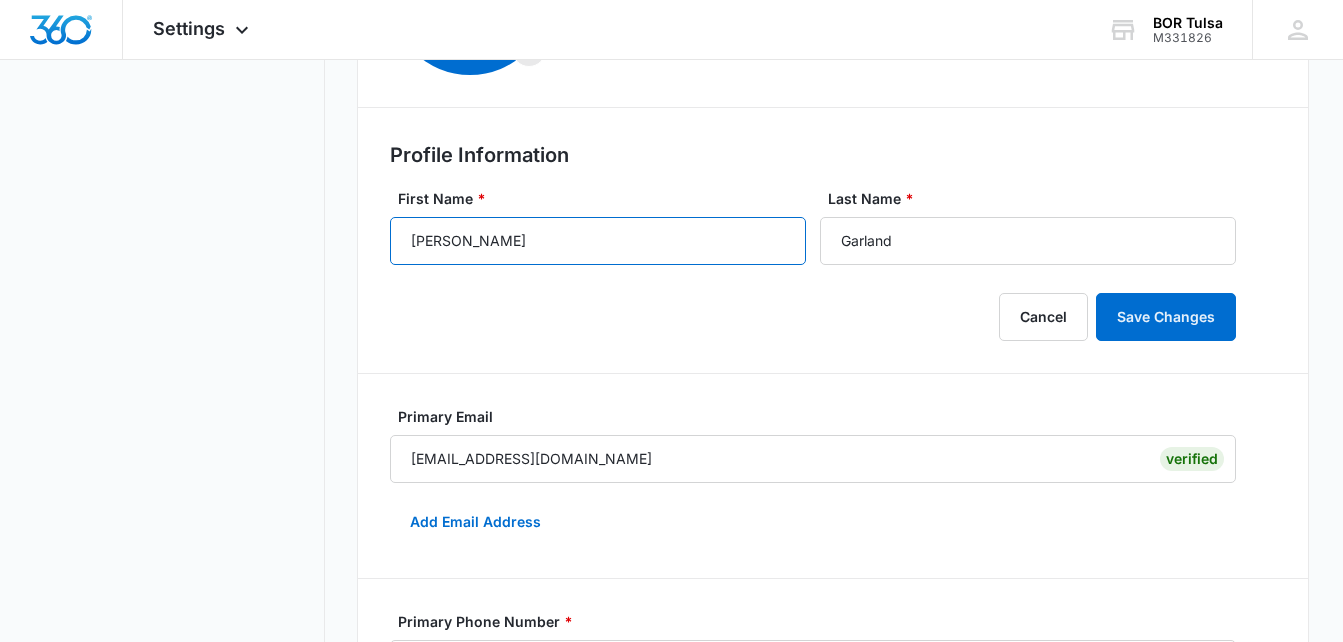 drag, startPoint x: 677, startPoint y: 237, endPoint x: 439, endPoint y: 237, distance: 238 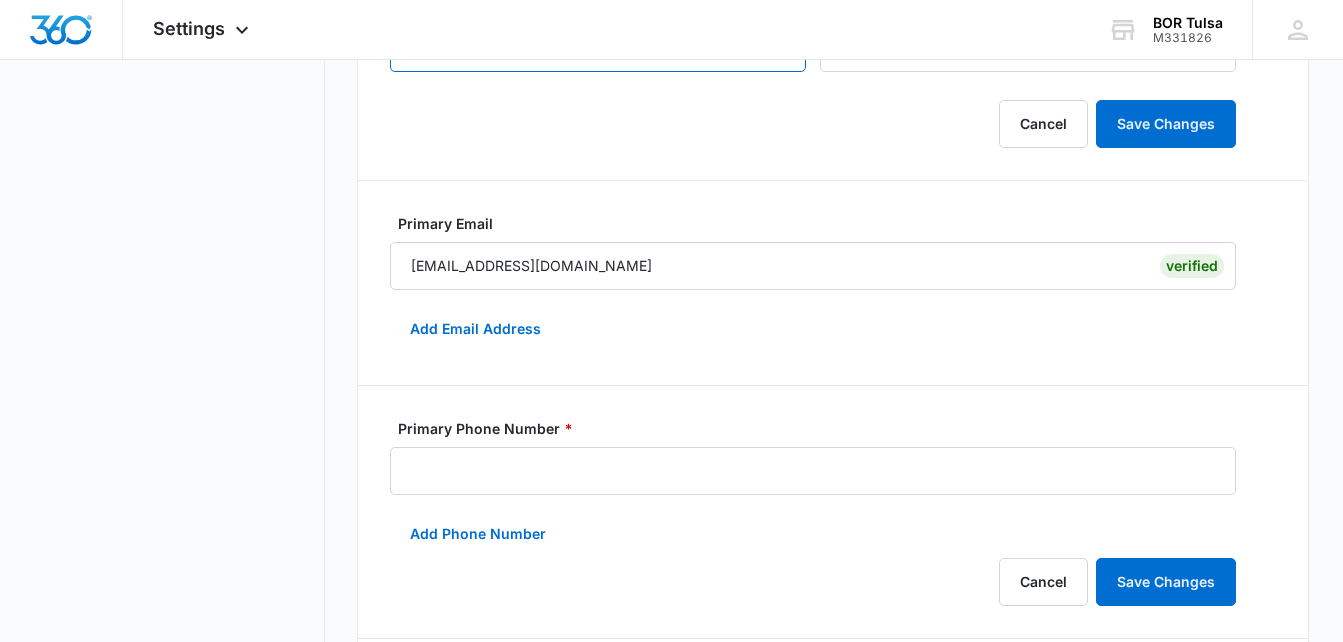 scroll, scrollTop: 500, scrollLeft: 0, axis: vertical 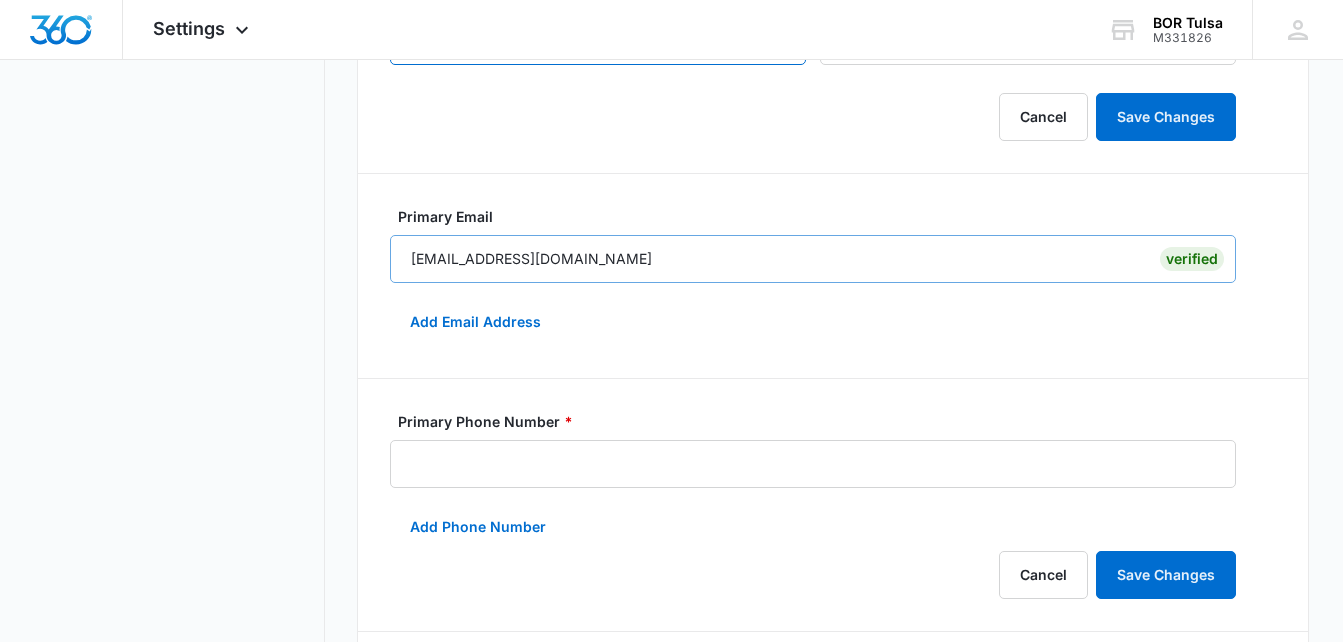 type on "Jeff" 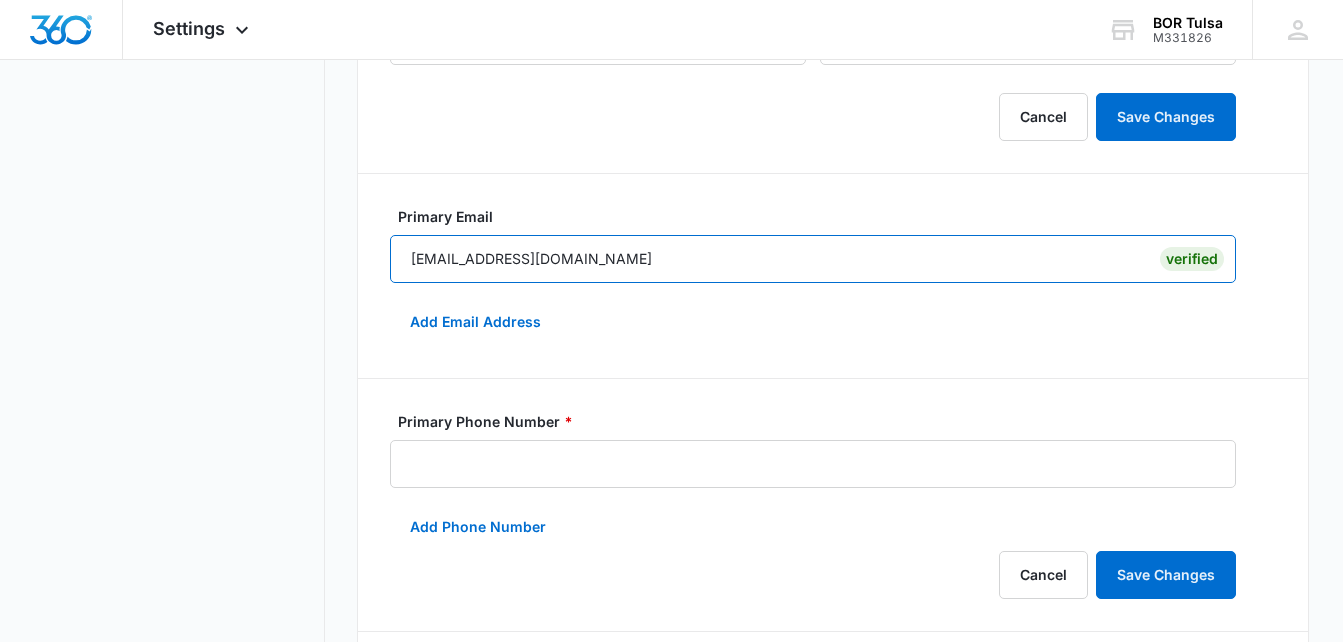 drag, startPoint x: 434, startPoint y: 260, endPoint x: 256, endPoint y: 266, distance: 178.10109 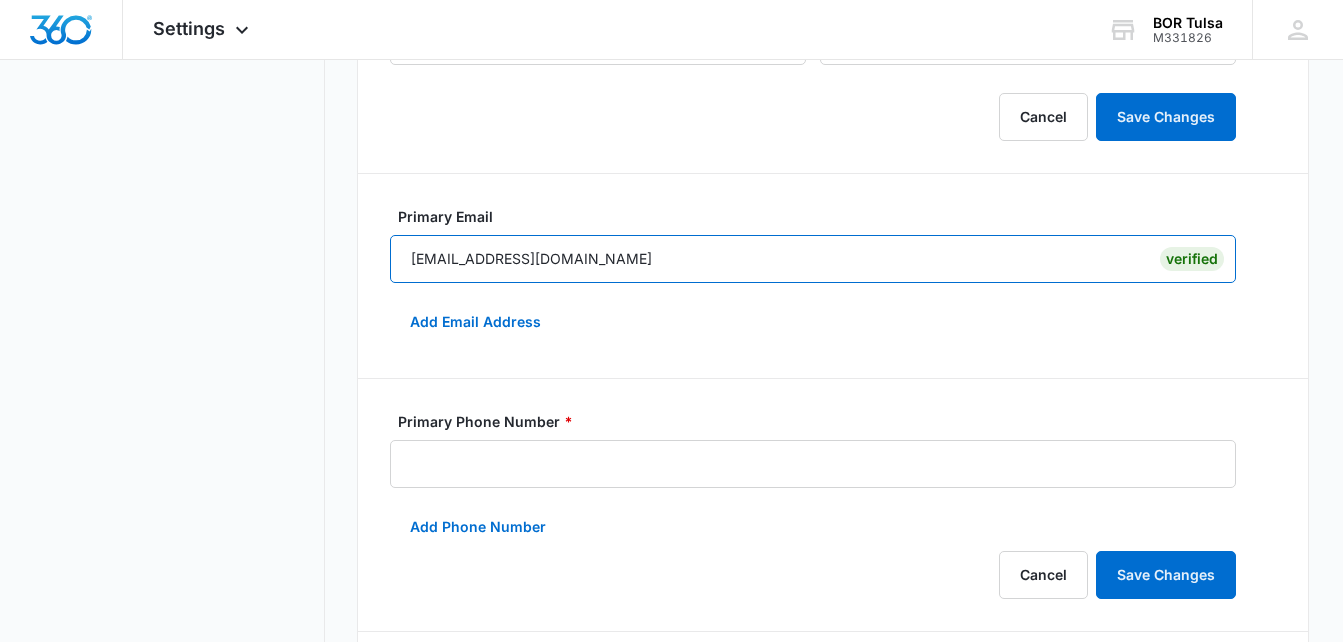 click on "[EMAIL_ADDRESS][DOMAIN_NAME]" at bounding box center [813, 259] 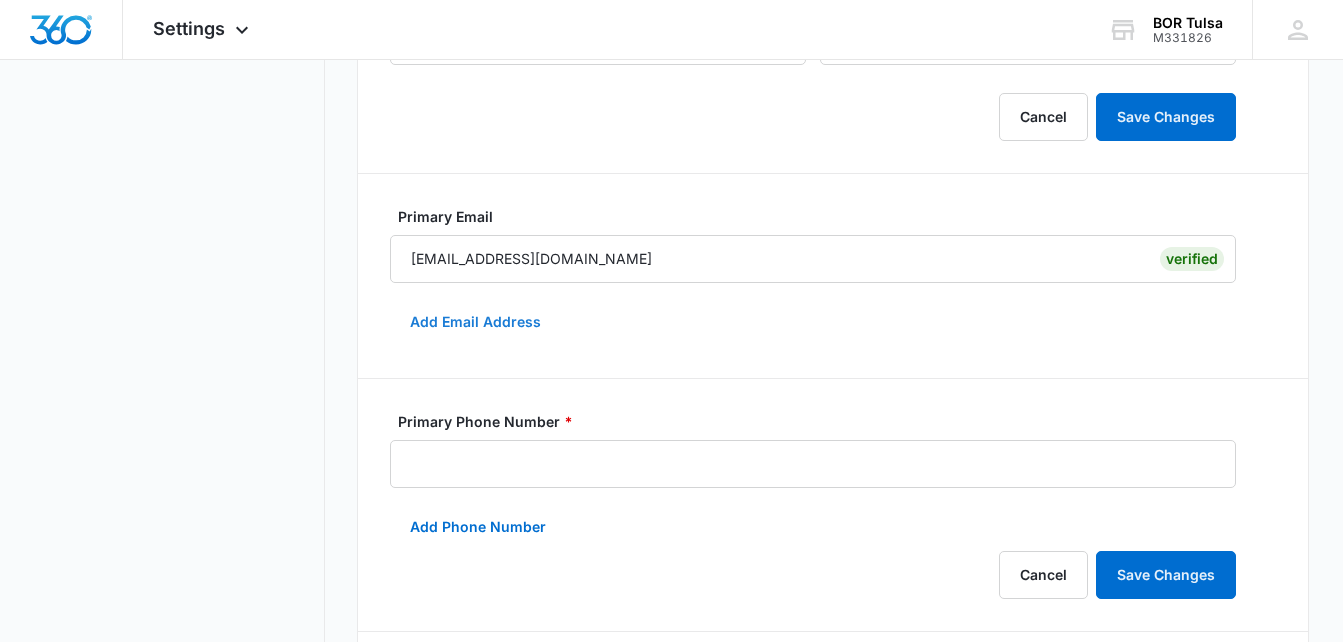 click on "Add Email Address" at bounding box center (475, 322) 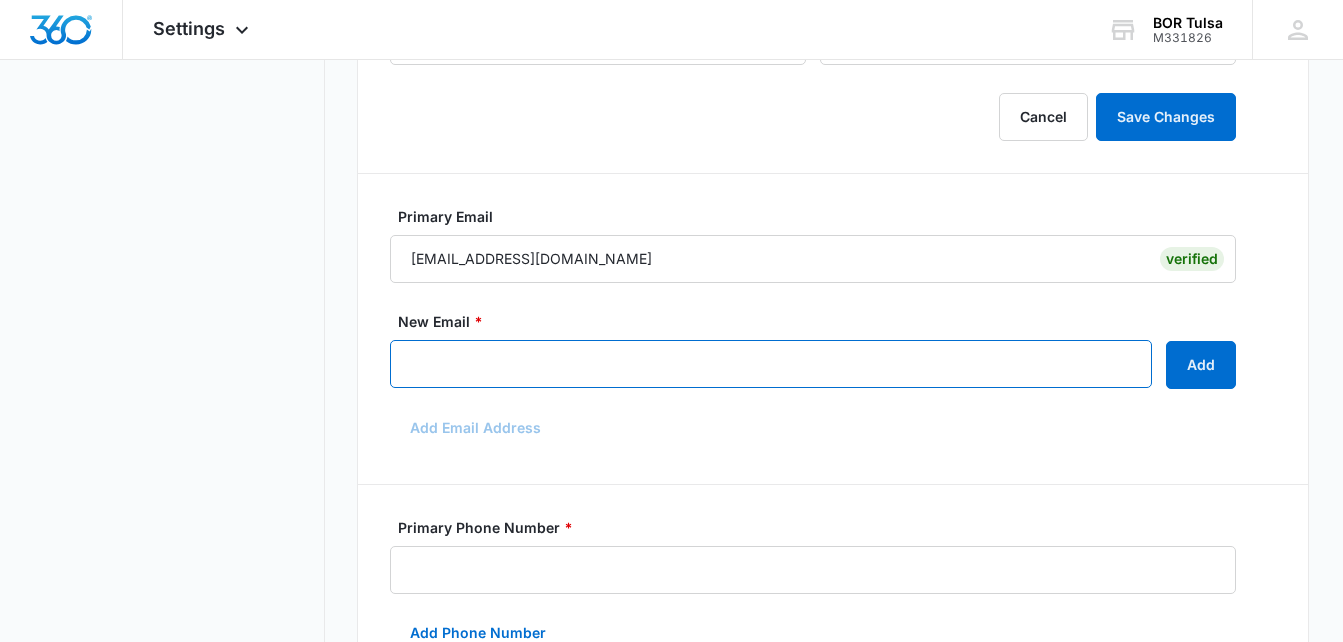 click on "New Email *" at bounding box center (771, 364) 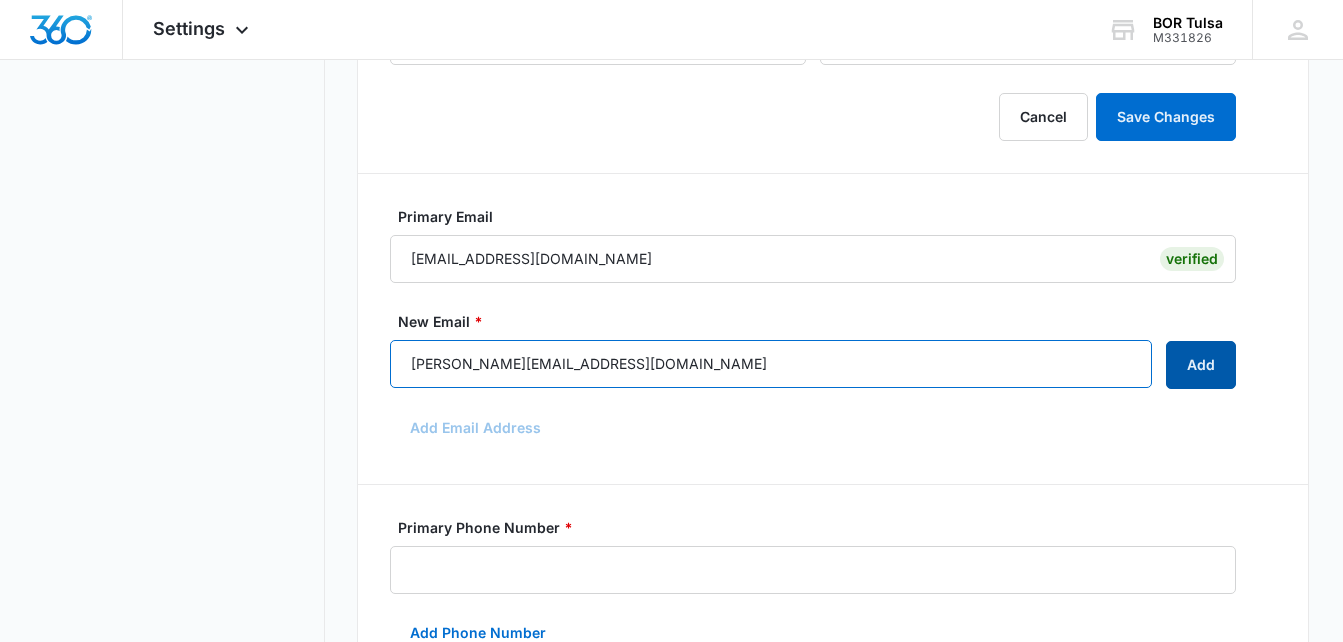 type on "jeff@borestorationoftulsa.com" 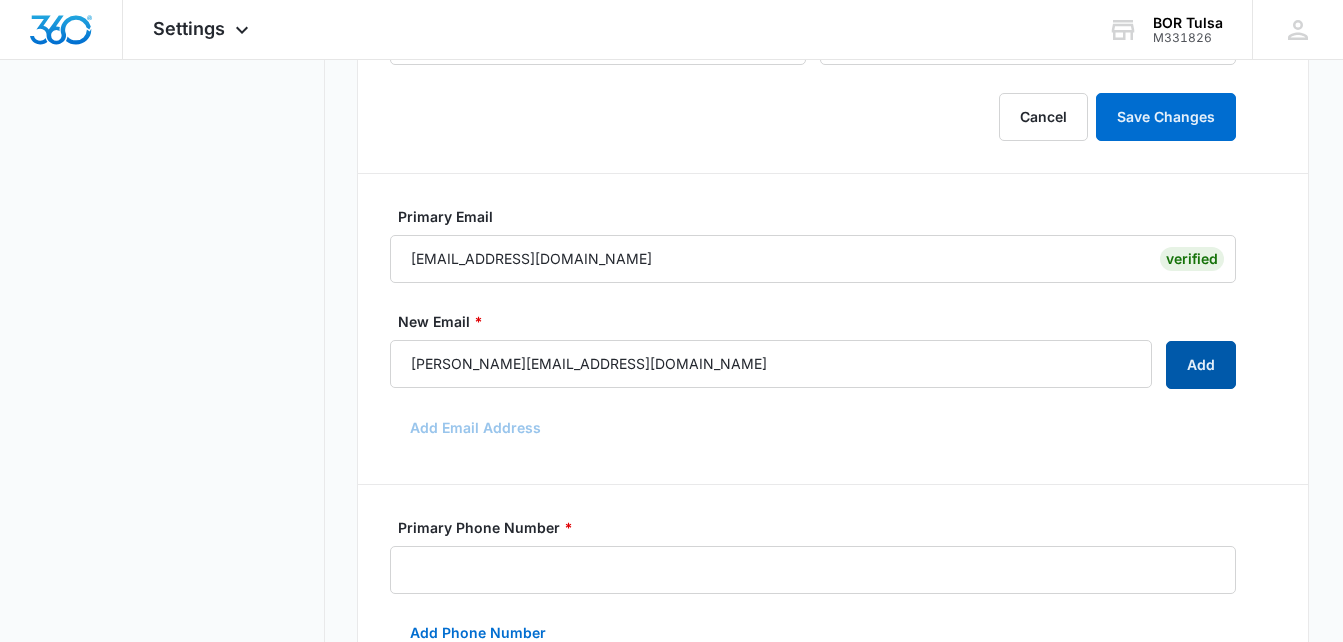 click on "Add" at bounding box center [1201, 365] 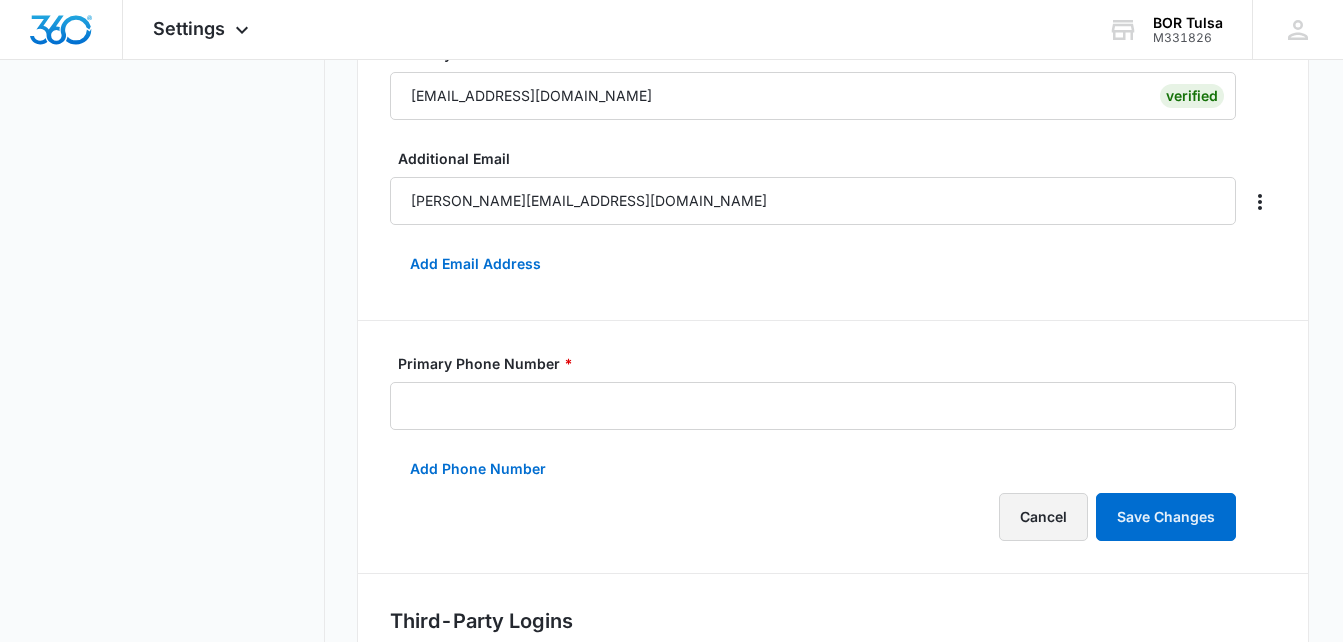 scroll, scrollTop: 700, scrollLeft: 0, axis: vertical 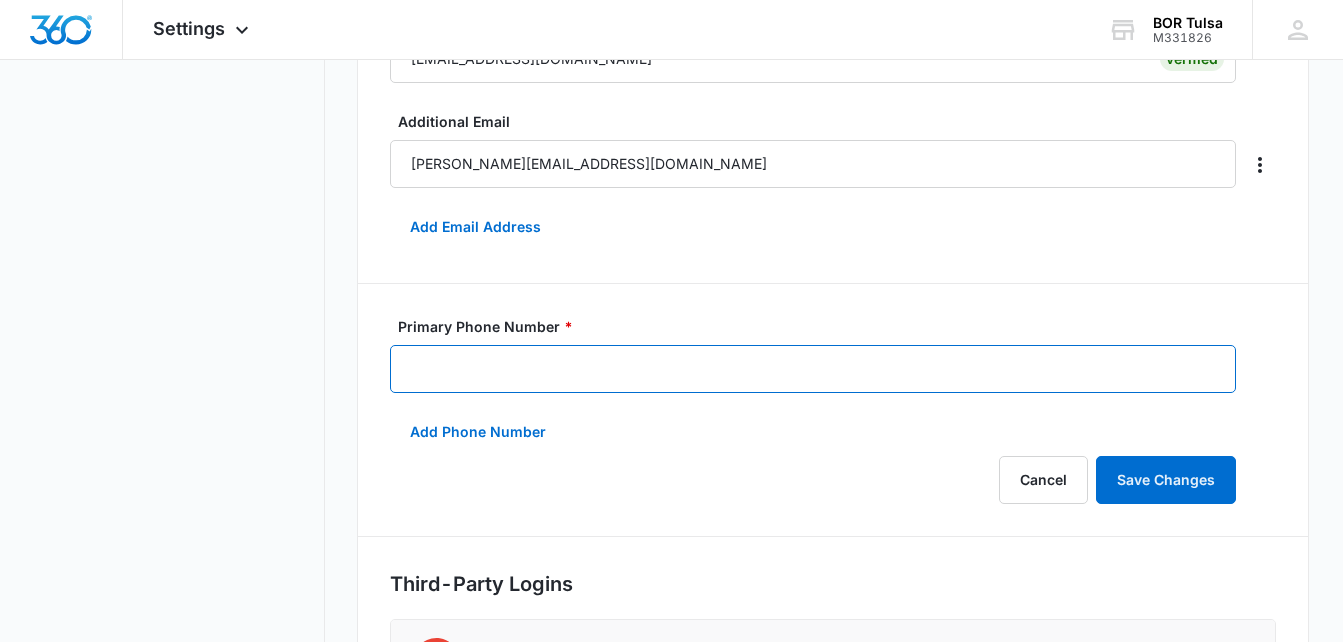click on "Primary Phone Number *" at bounding box center (813, 369) 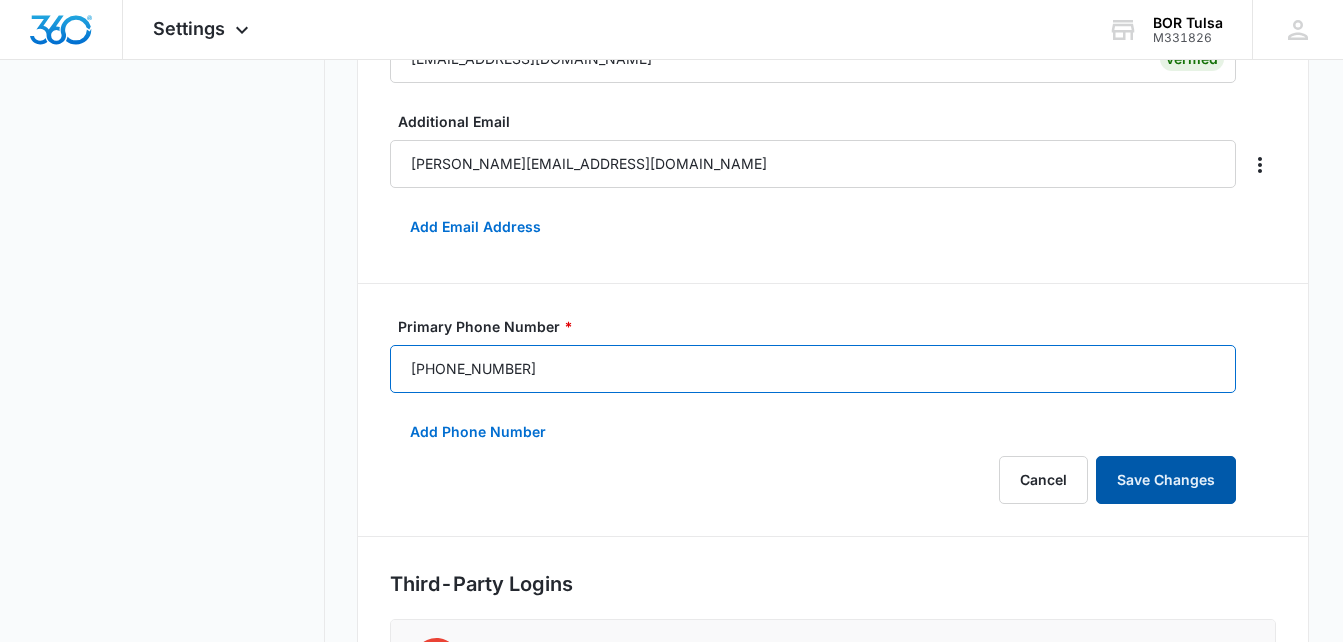 type on "(918) 269-0166" 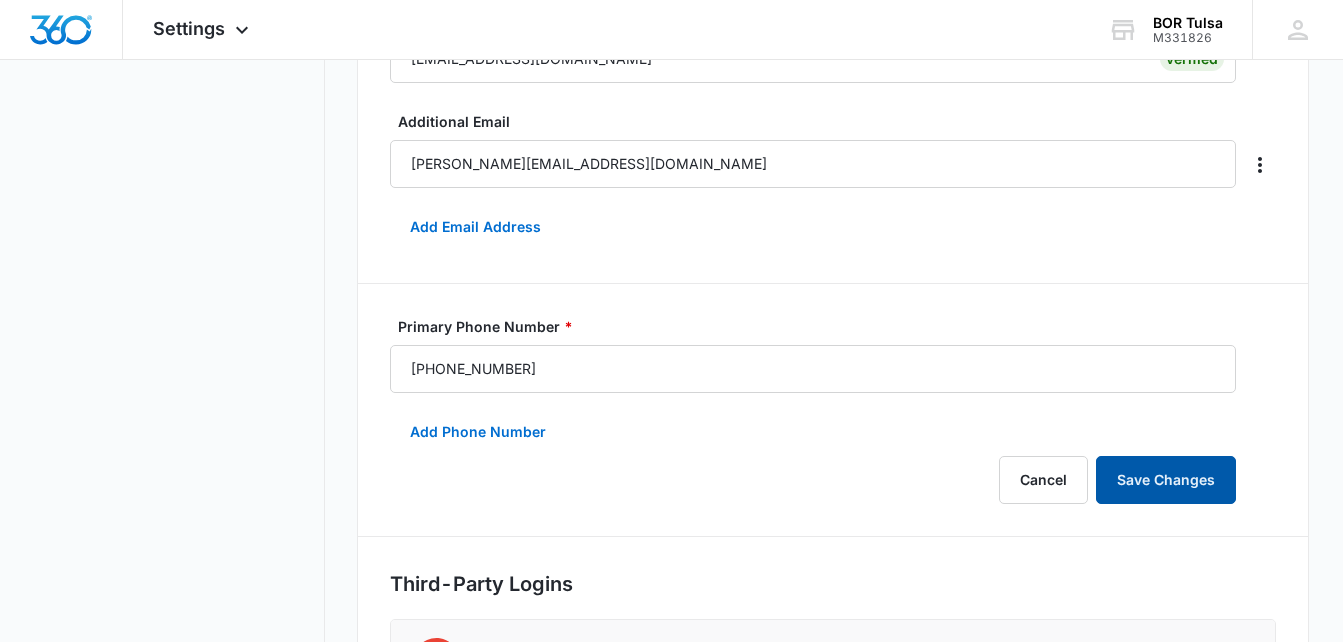 click on "Save Changes" at bounding box center (1166, 480) 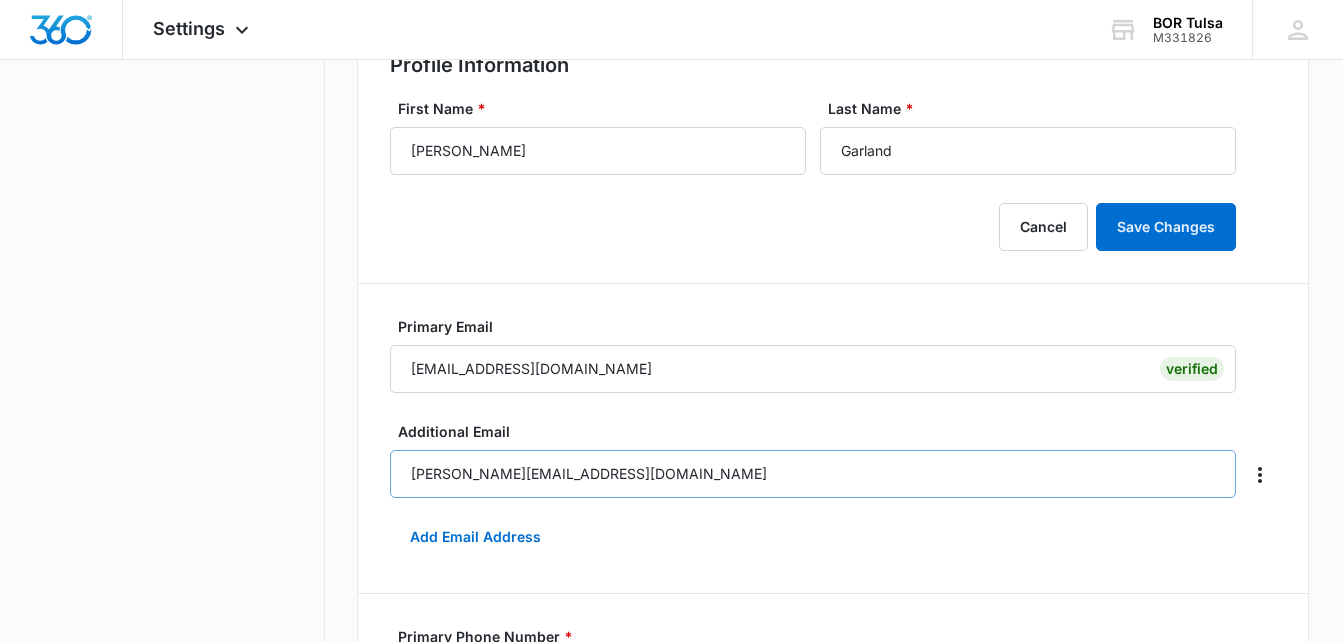 scroll, scrollTop: 464, scrollLeft: 0, axis: vertical 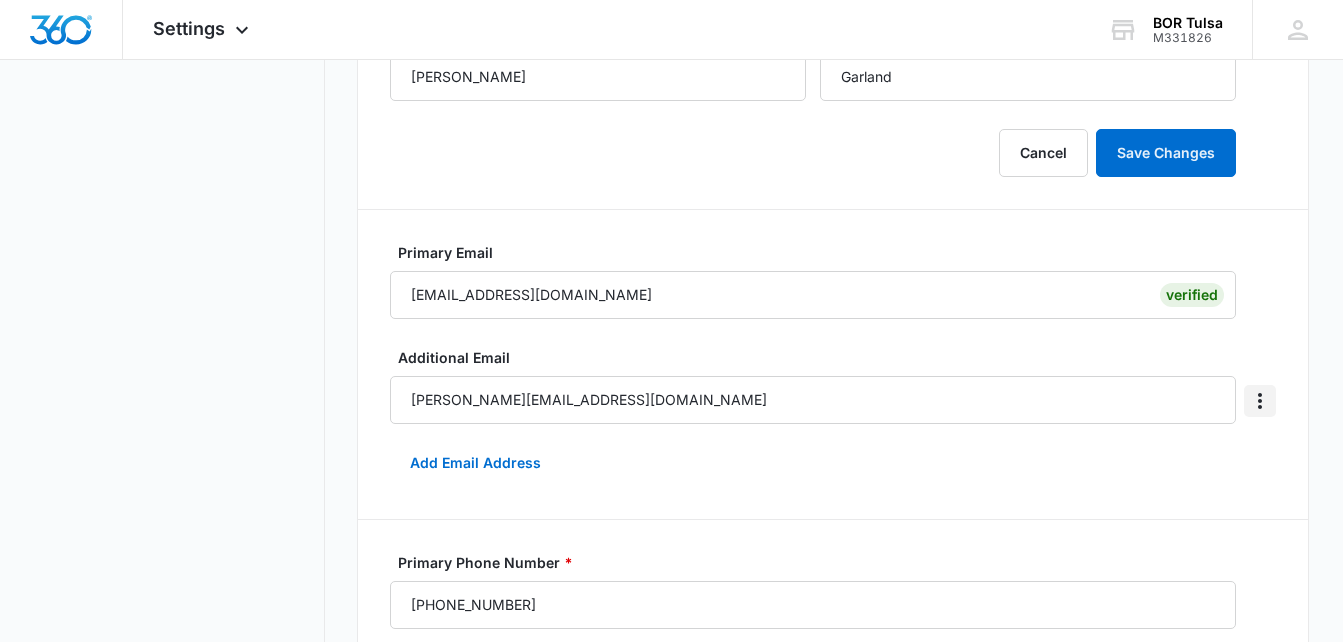 click 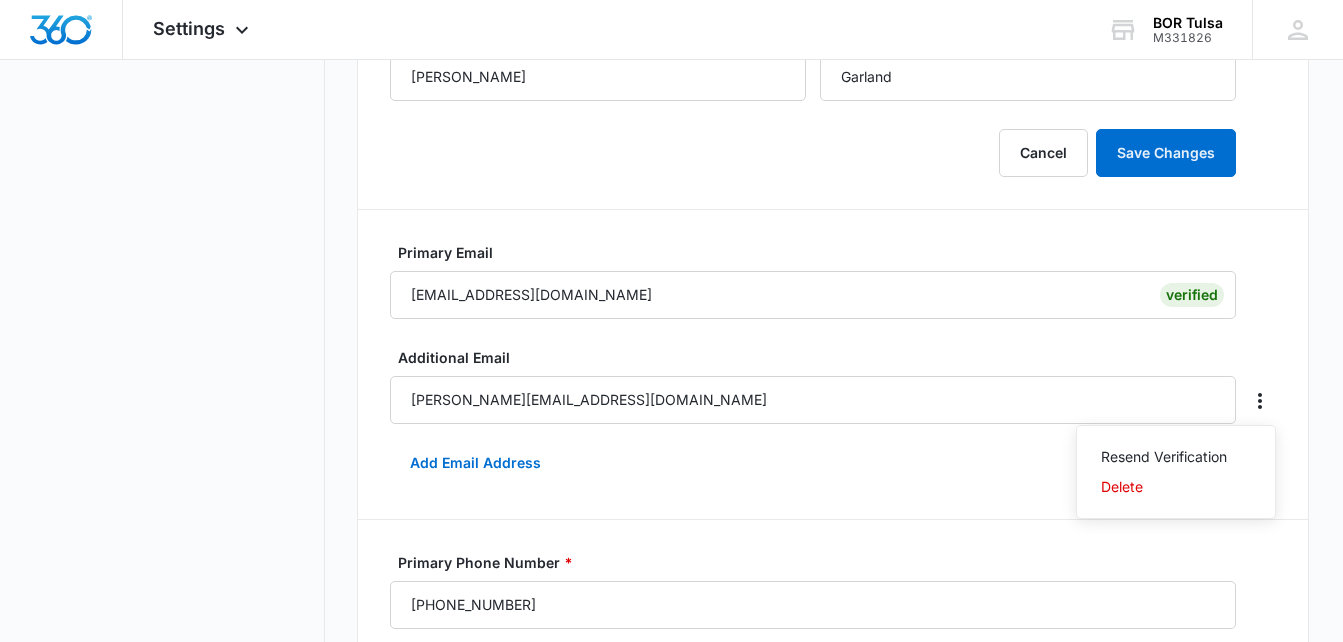 click on "JC Profile Information First Name * Jeff Last Name * Garland Cancel Save Changes Primary Email info@borestorationoftulsa.com Verified Additional Email jeff@borestorationoftulsa.com Resend Verification Delete Add Email Address Primary Phone Number * (918) 269-0166 Add Phone Number Cancel Save Changes Third-Party Logins Google Apple Sign in Tools Reset Password Log Out Everywhere" at bounding box center [833, 462] 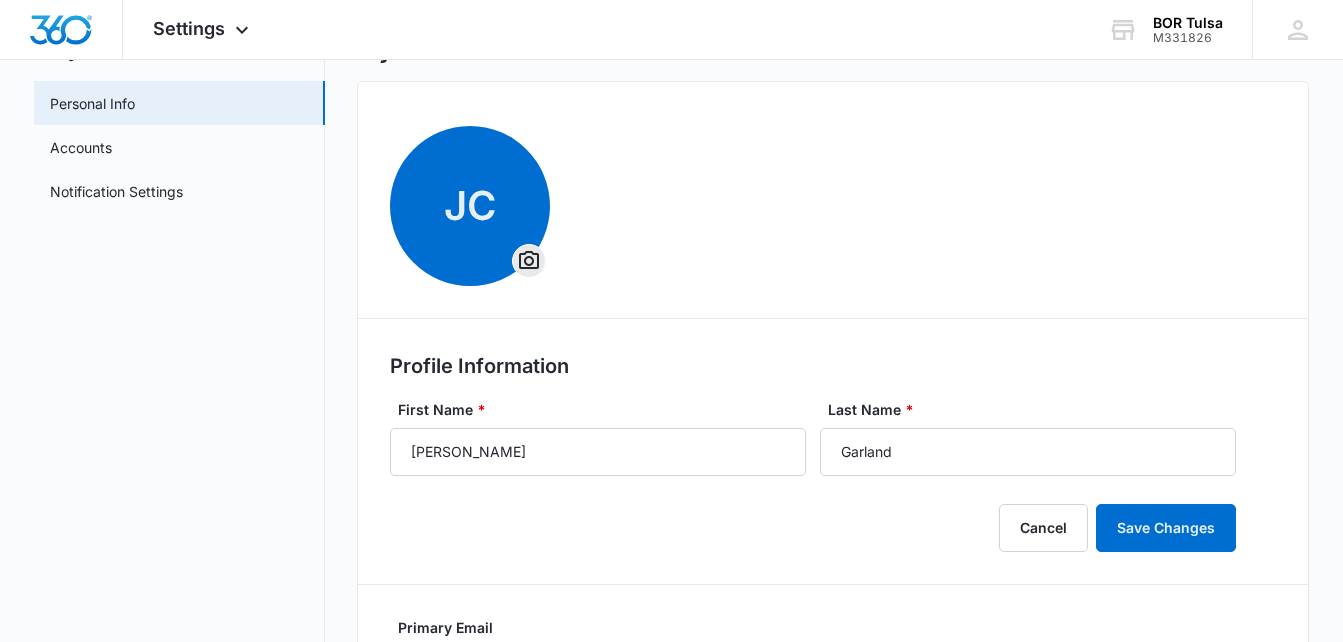 scroll, scrollTop: 0, scrollLeft: 0, axis: both 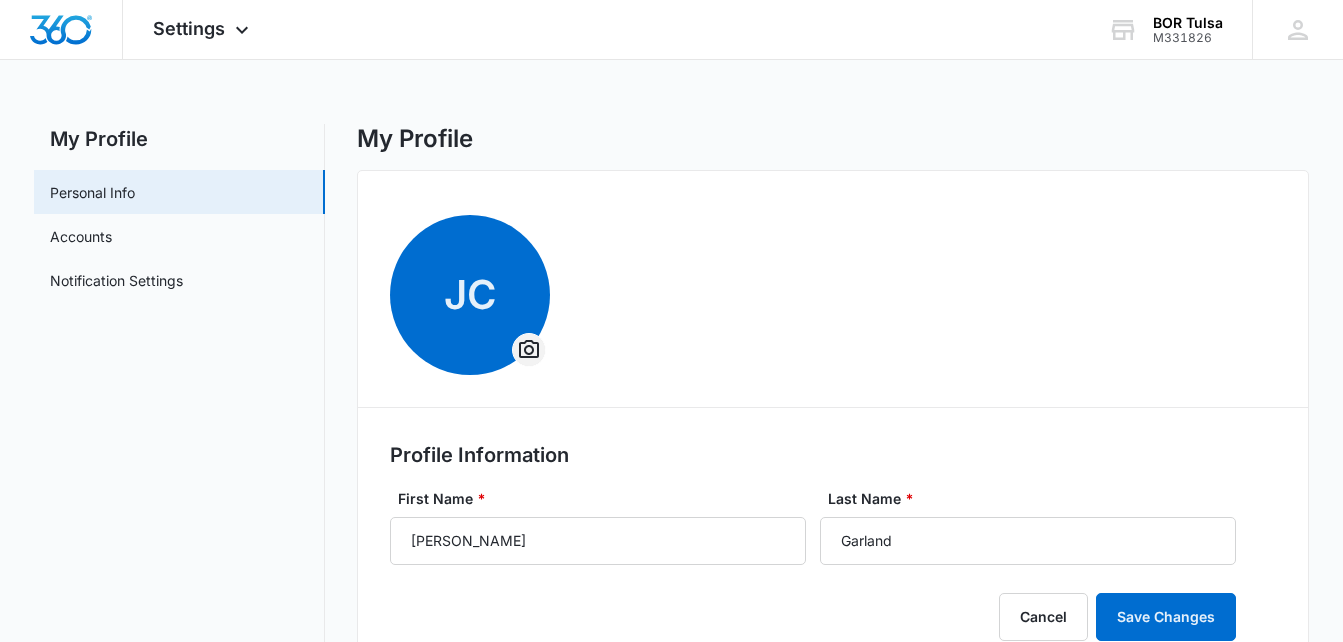click 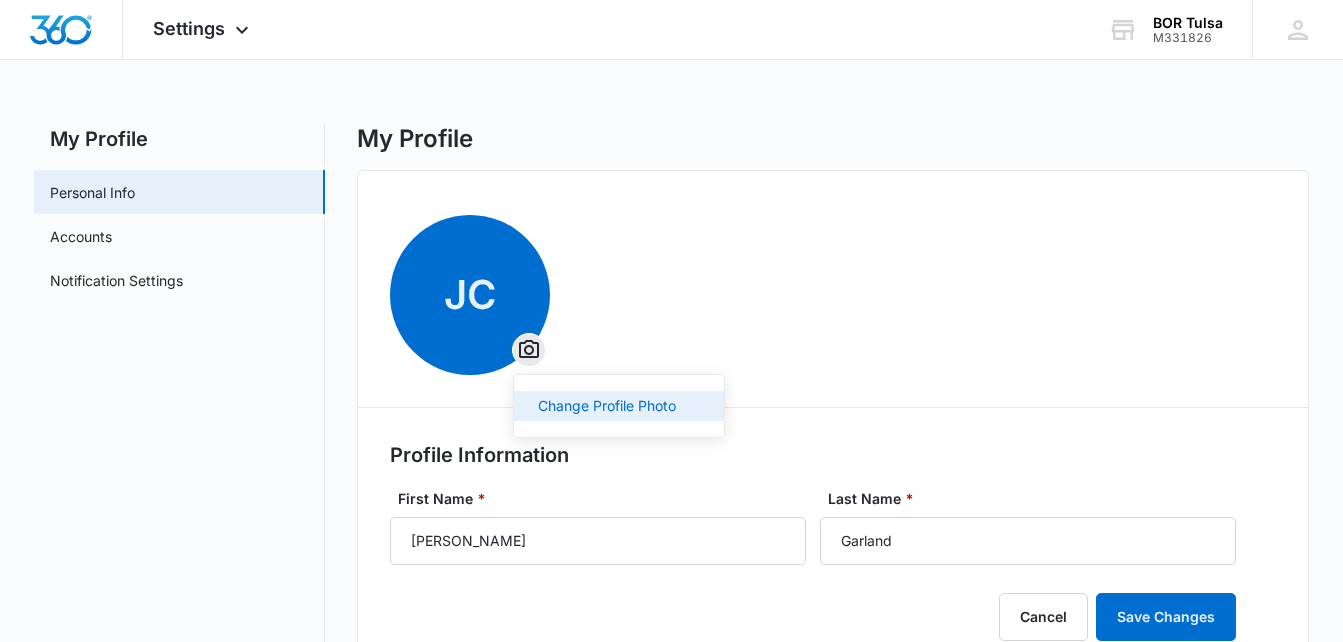 click on "Change Profile Photo" at bounding box center (607, 406) 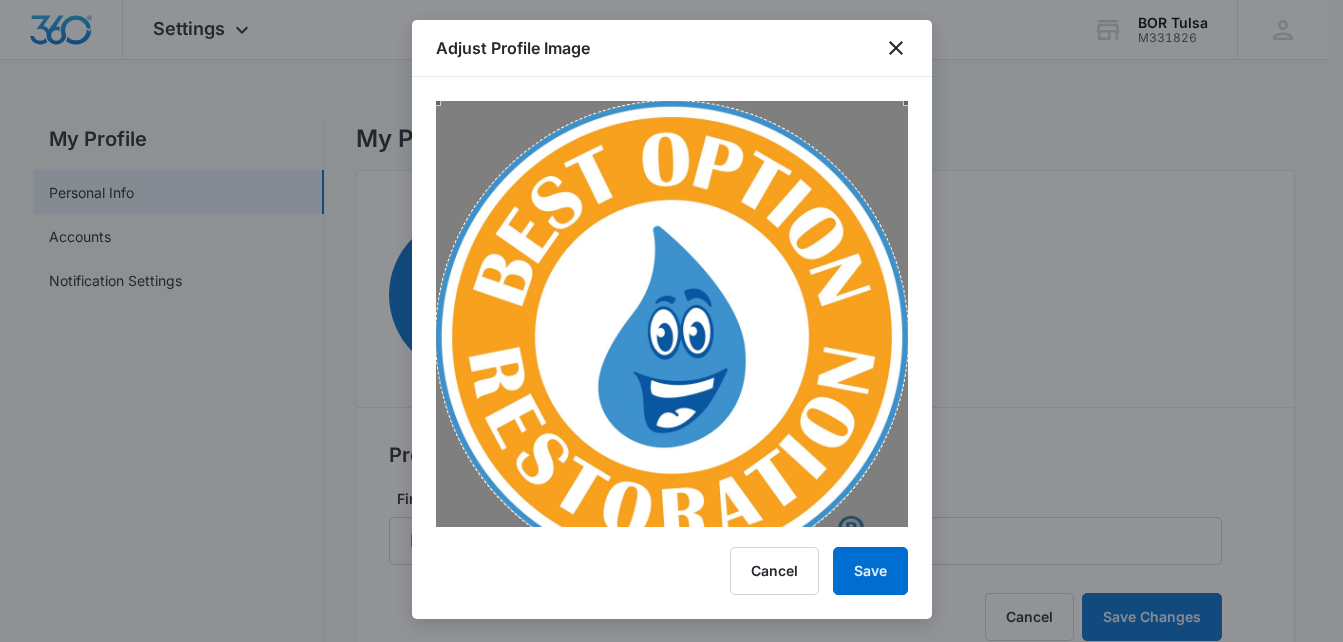 click at bounding box center (672, 337) 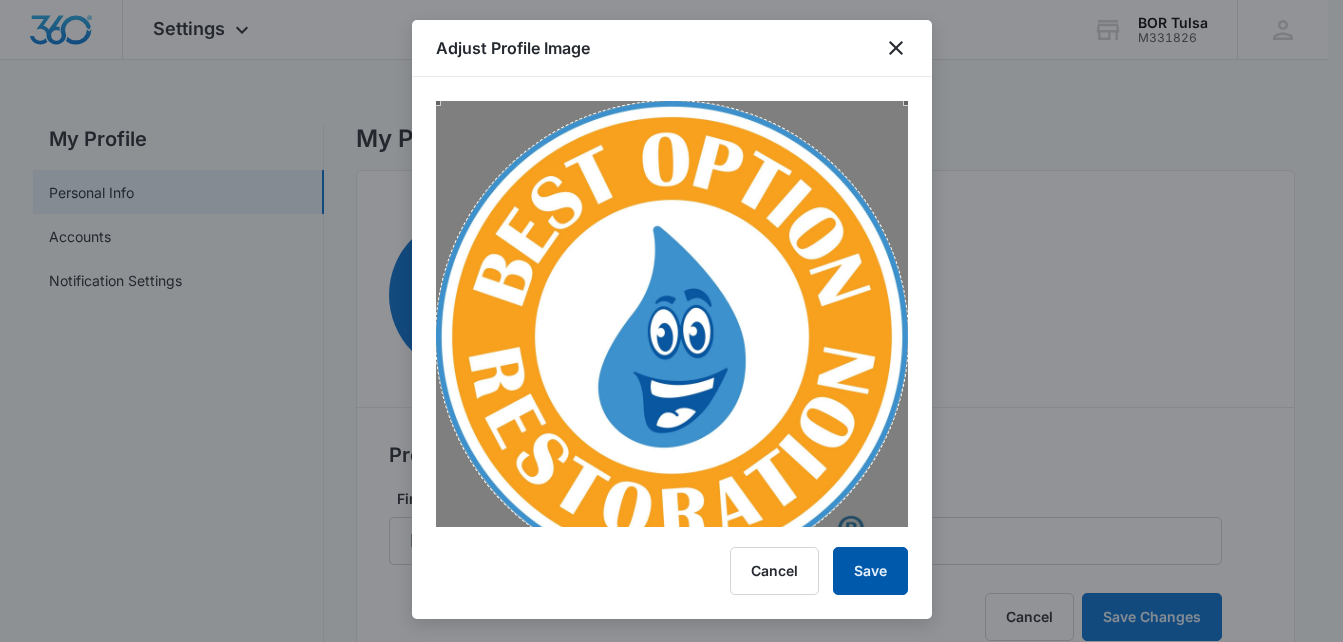 click on "Save" at bounding box center (870, 571) 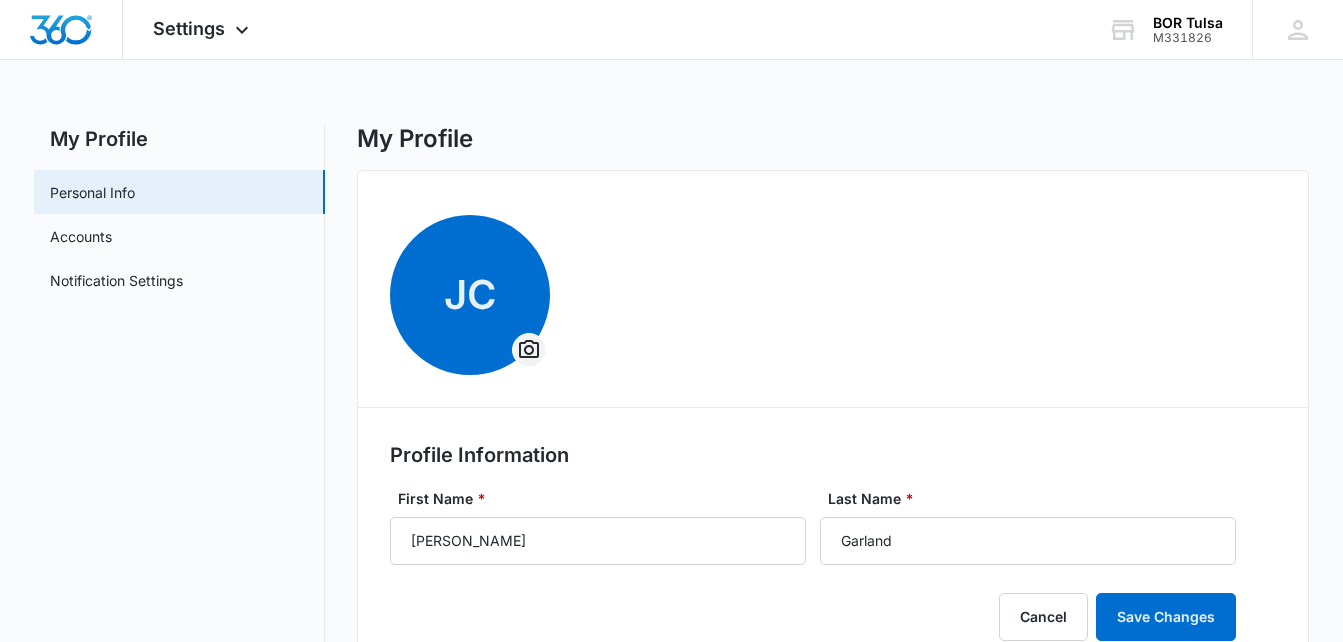click 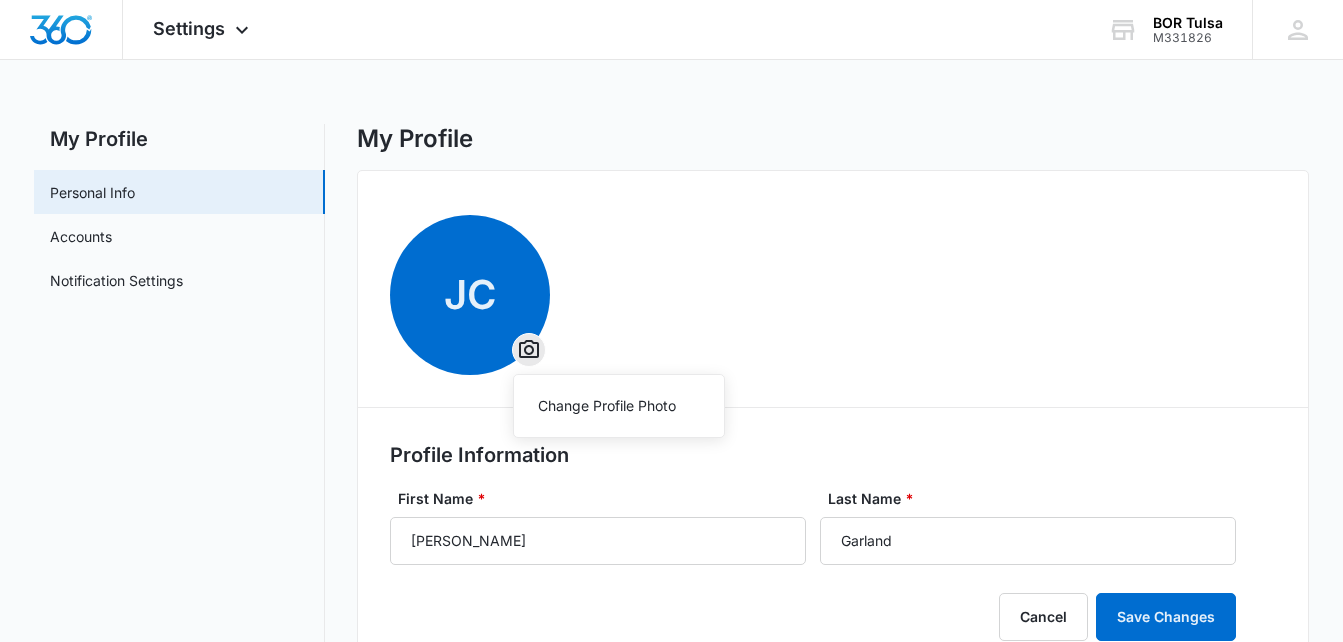 click on "JC" at bounding box center (470, 295) 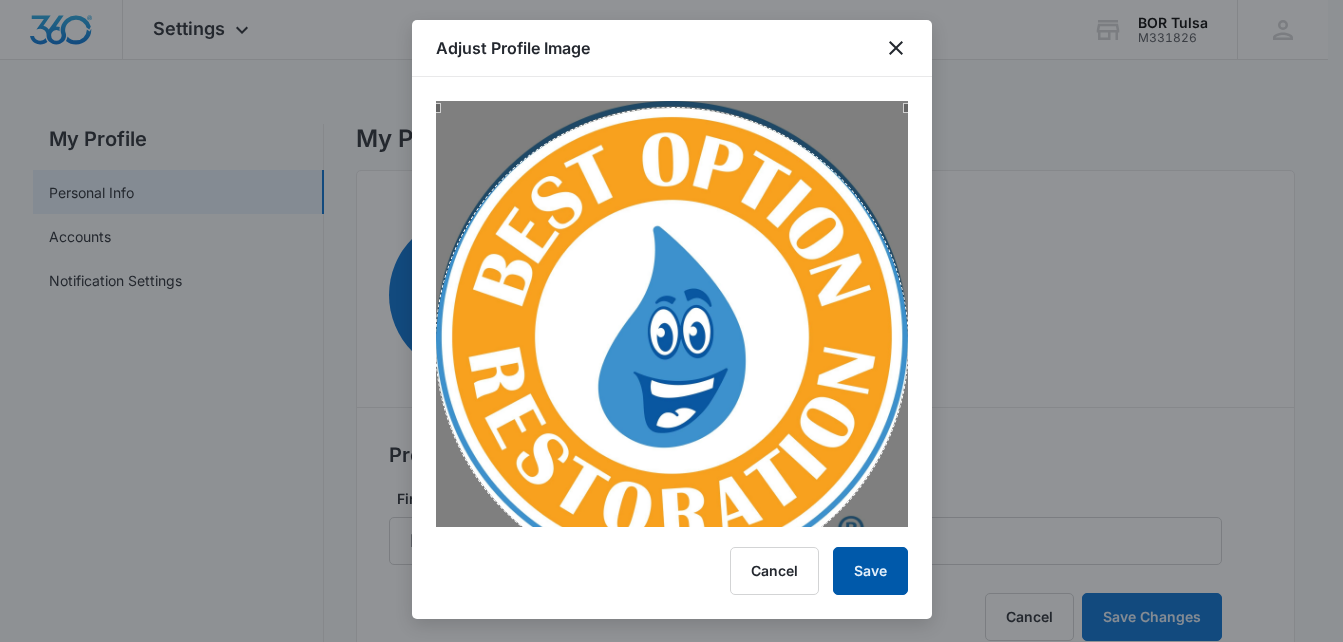 click on "Save" at bounding box center [870, 571] 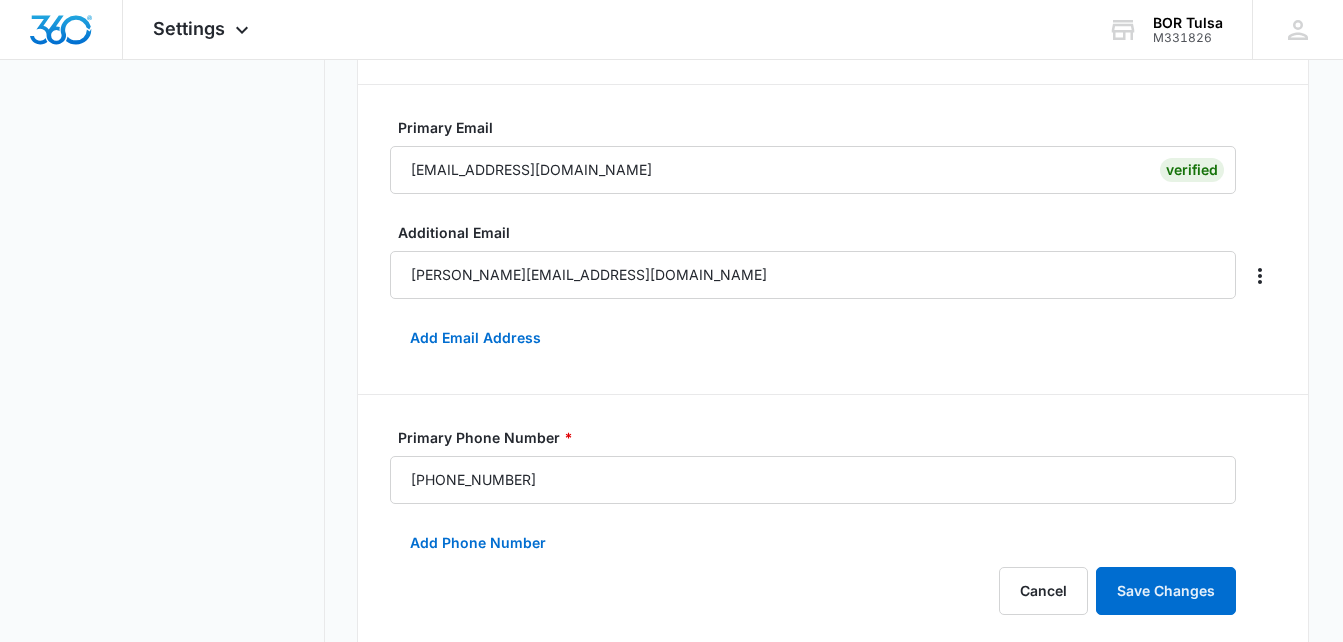 scroll, scrollTop: 464, scrollLeft: 0, axis: vertical 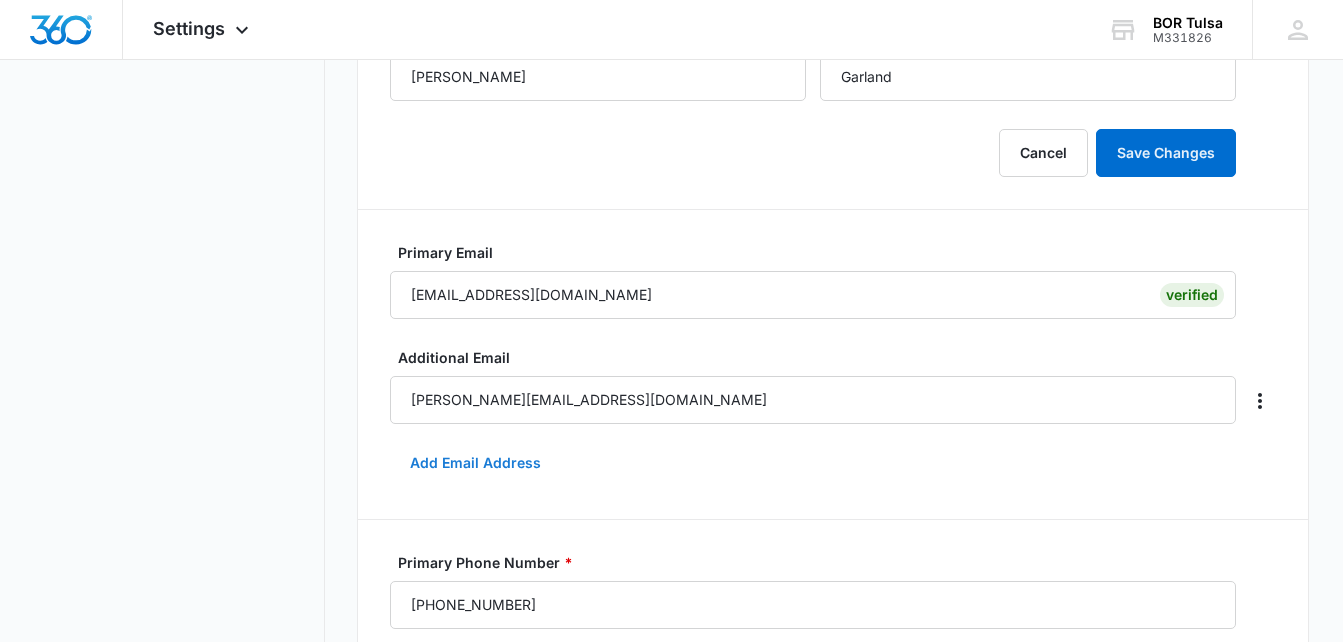 click on "Add Email Address" at bounding box center [475, 463] 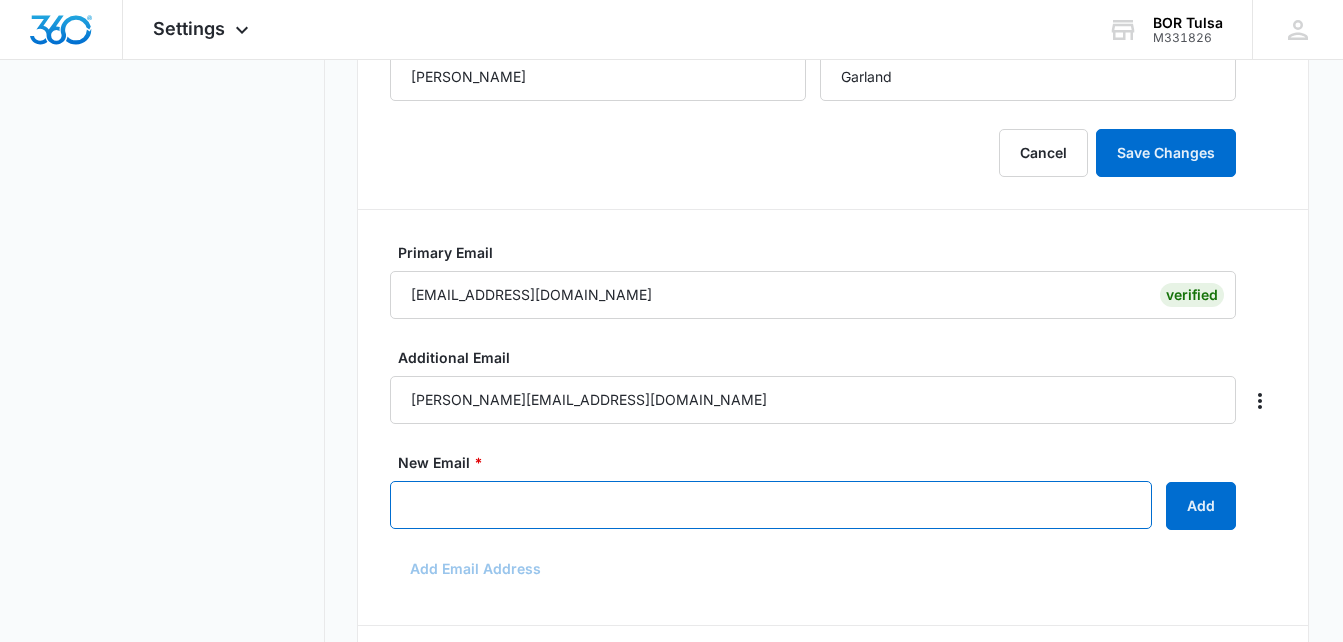 click on "New Email *" at bounding box center [771, 505] 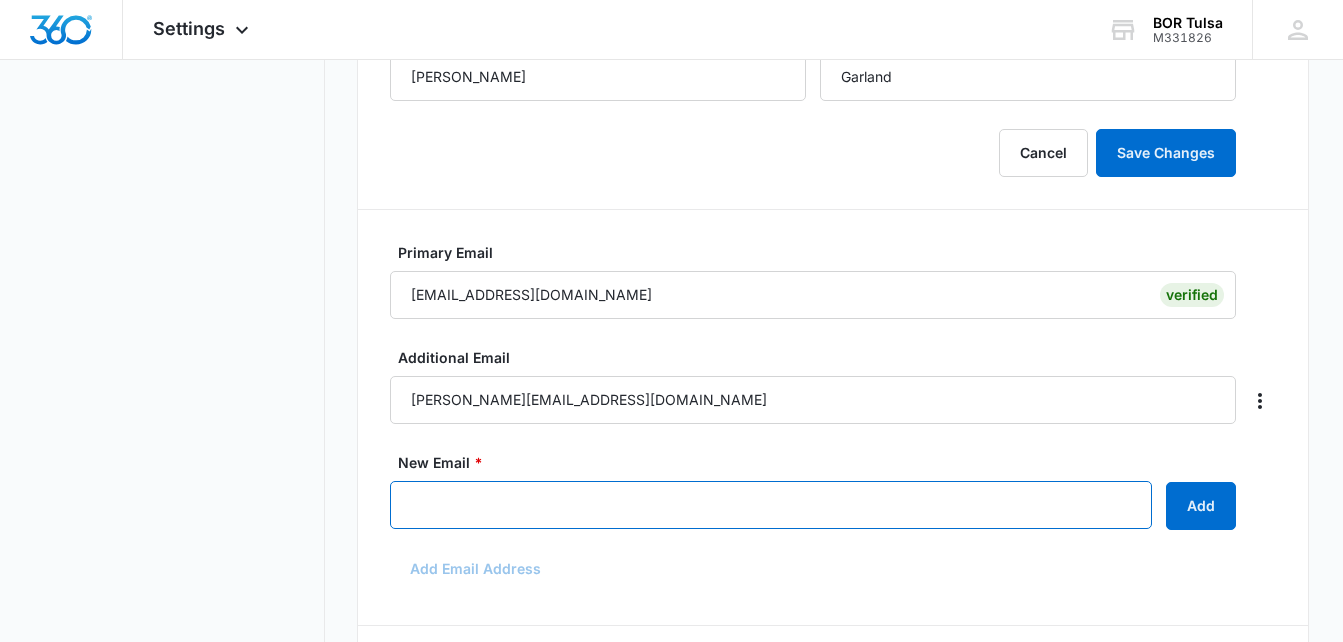 type on "stacy@borestorationoftulsa.com" 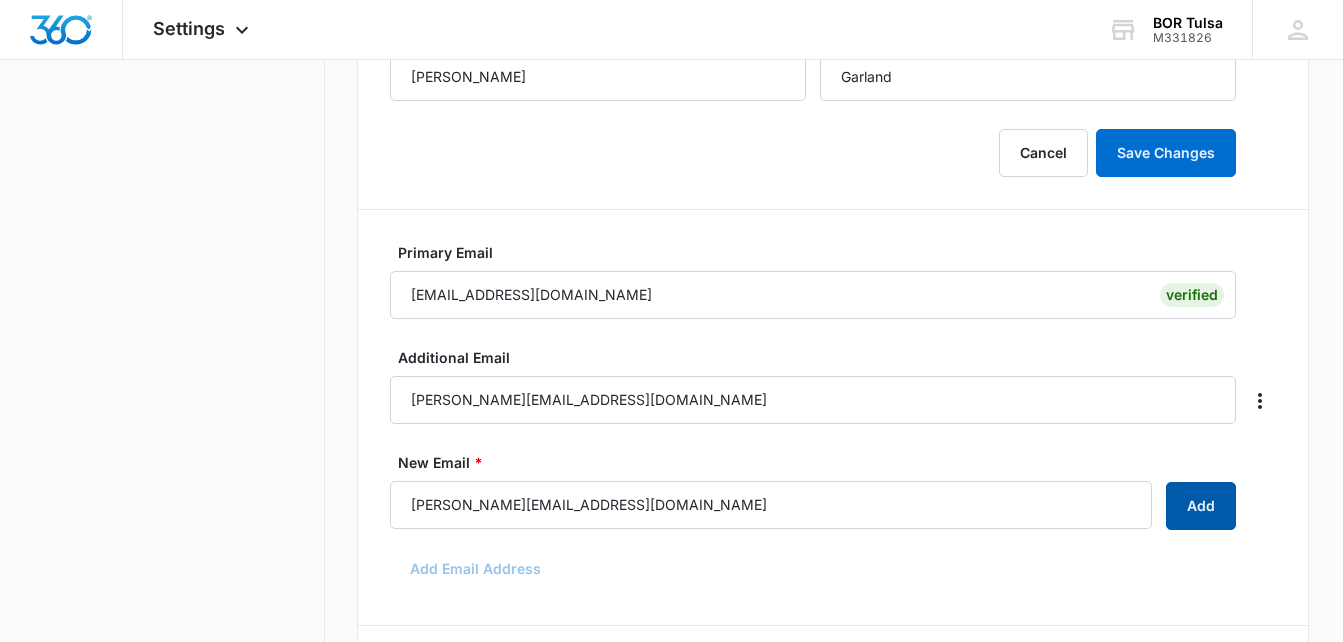 click on "Add" at bounding box center (1201, 506) 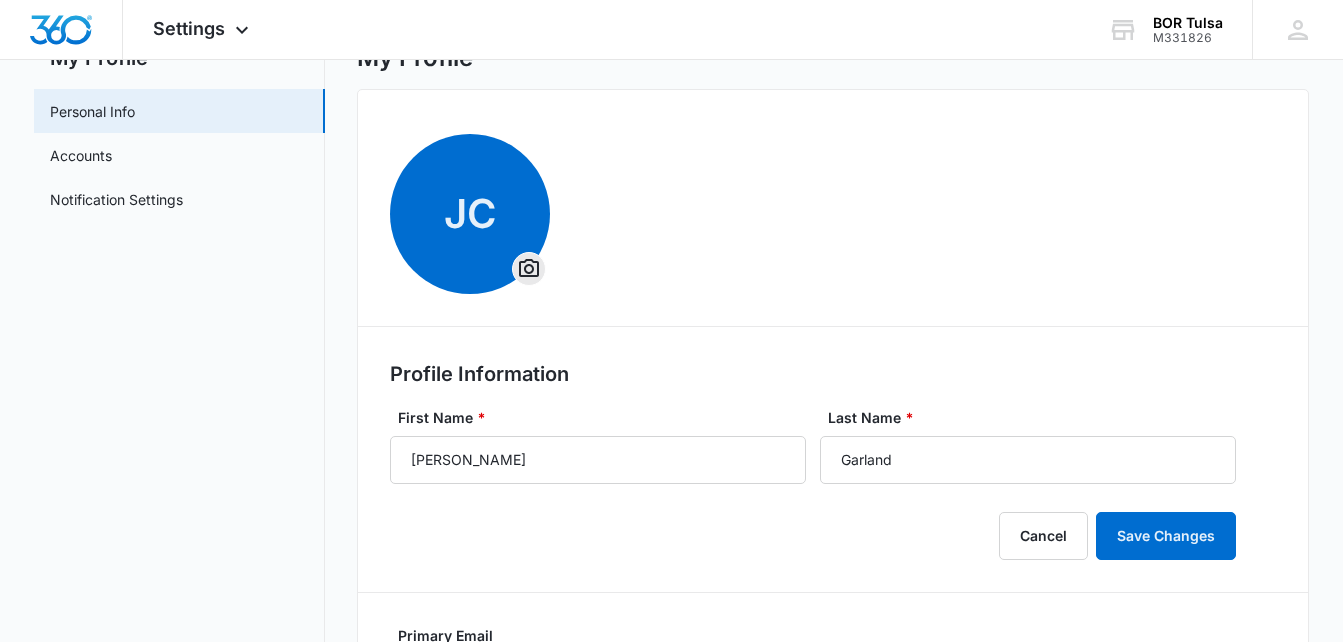scroll, scrollTop: 0, scrollLeft: 0, axis: both 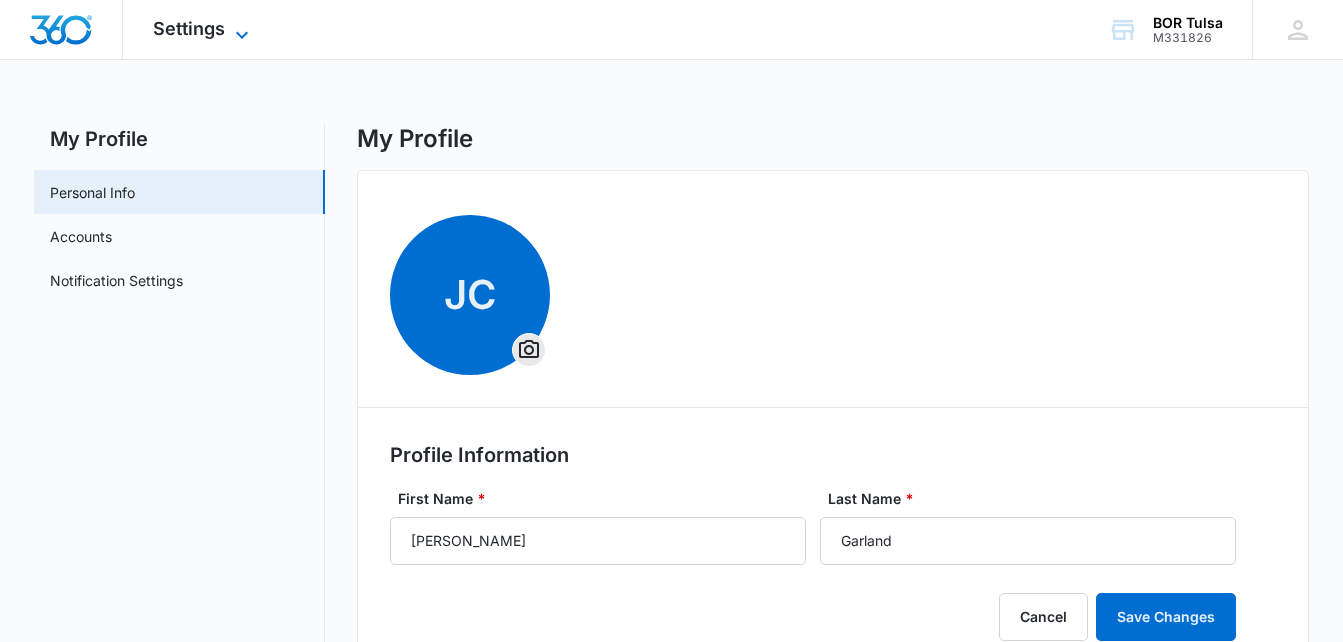 click 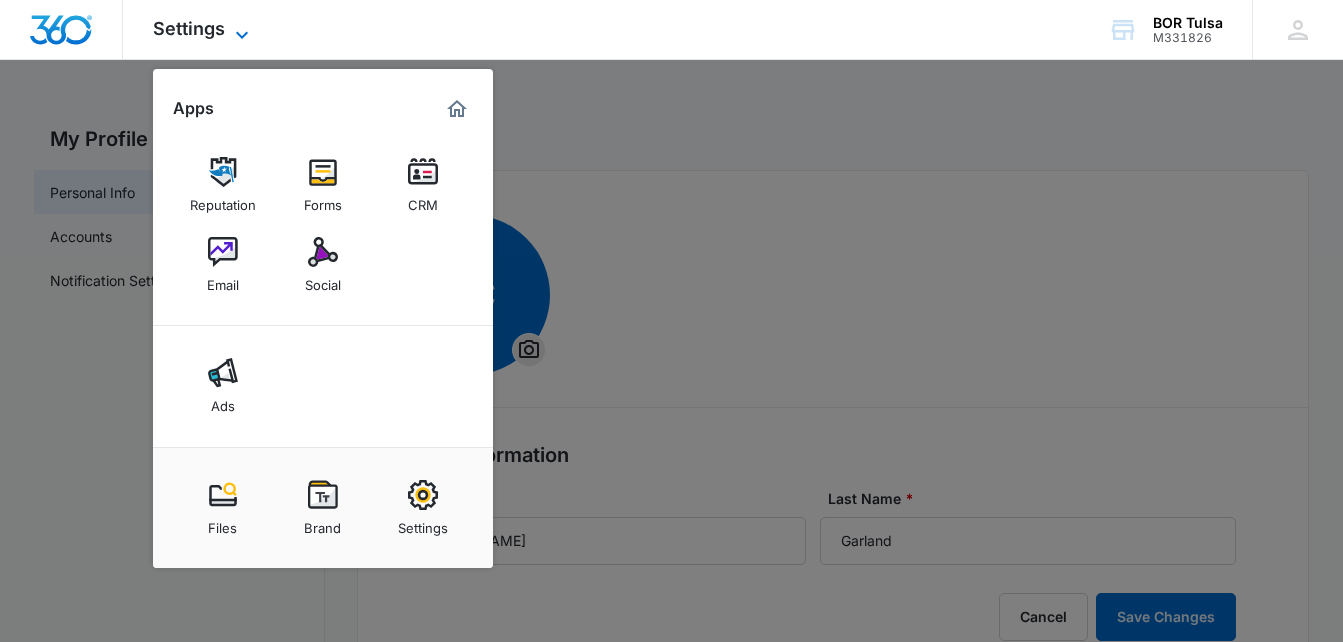 click 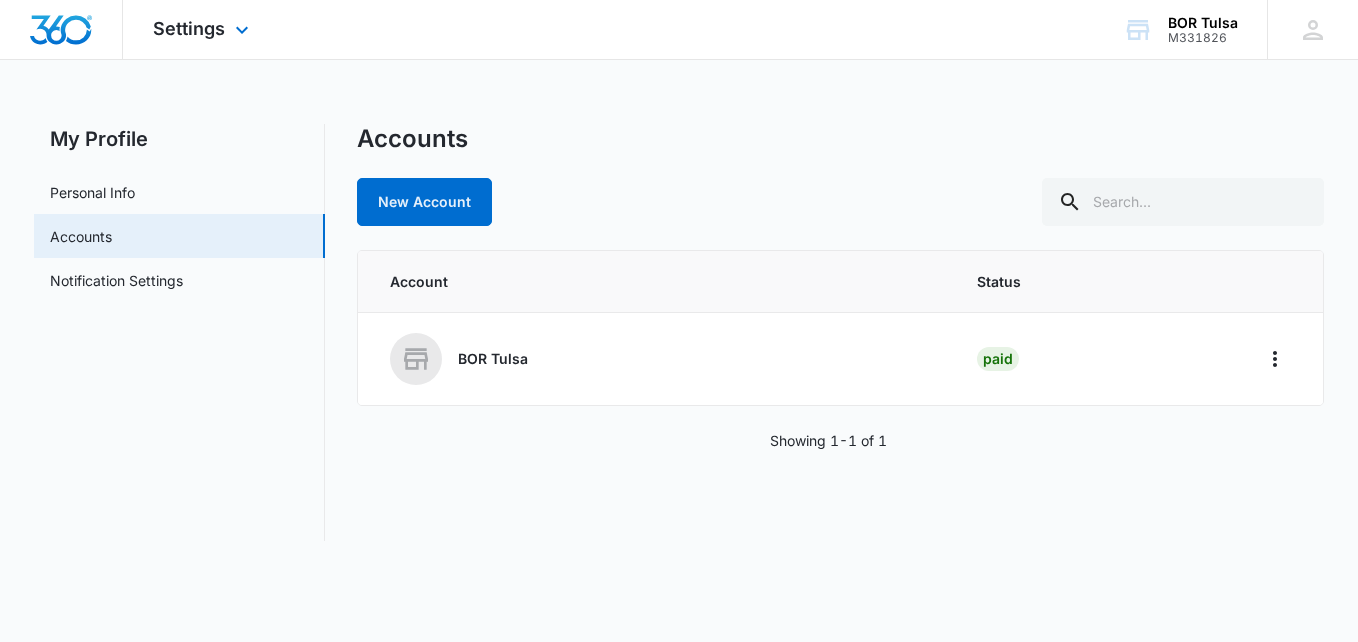 select on "US" 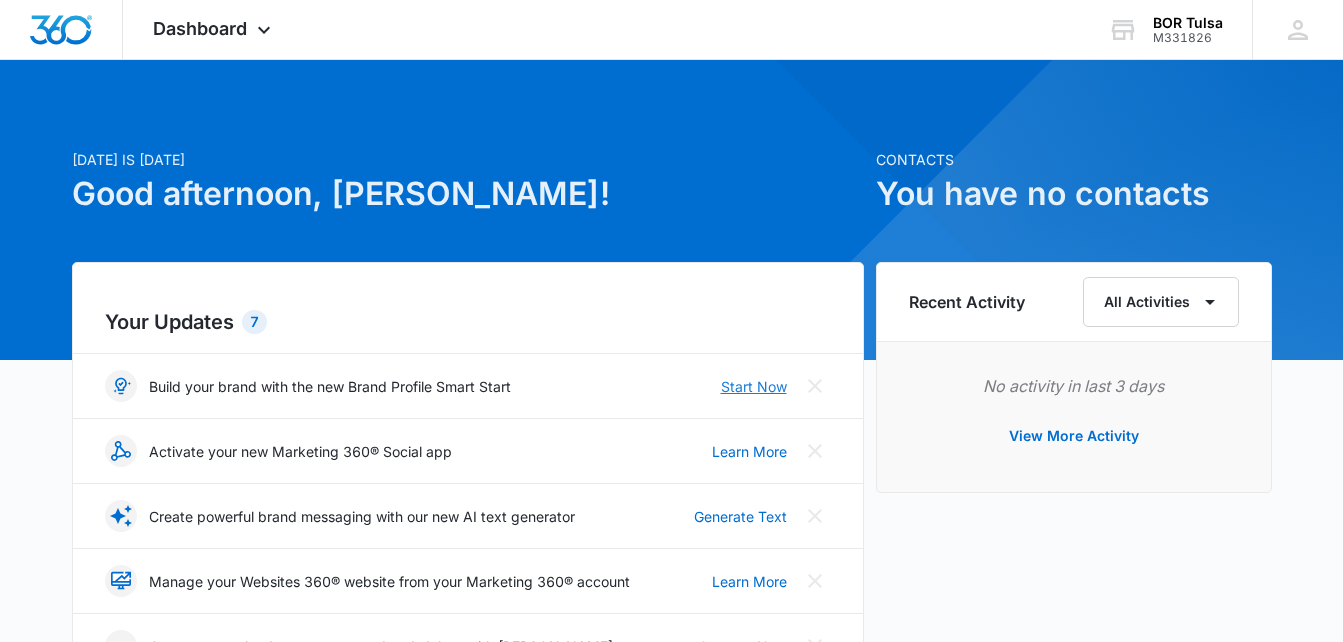 click on "Start Now" at bounding box center (754, 386) 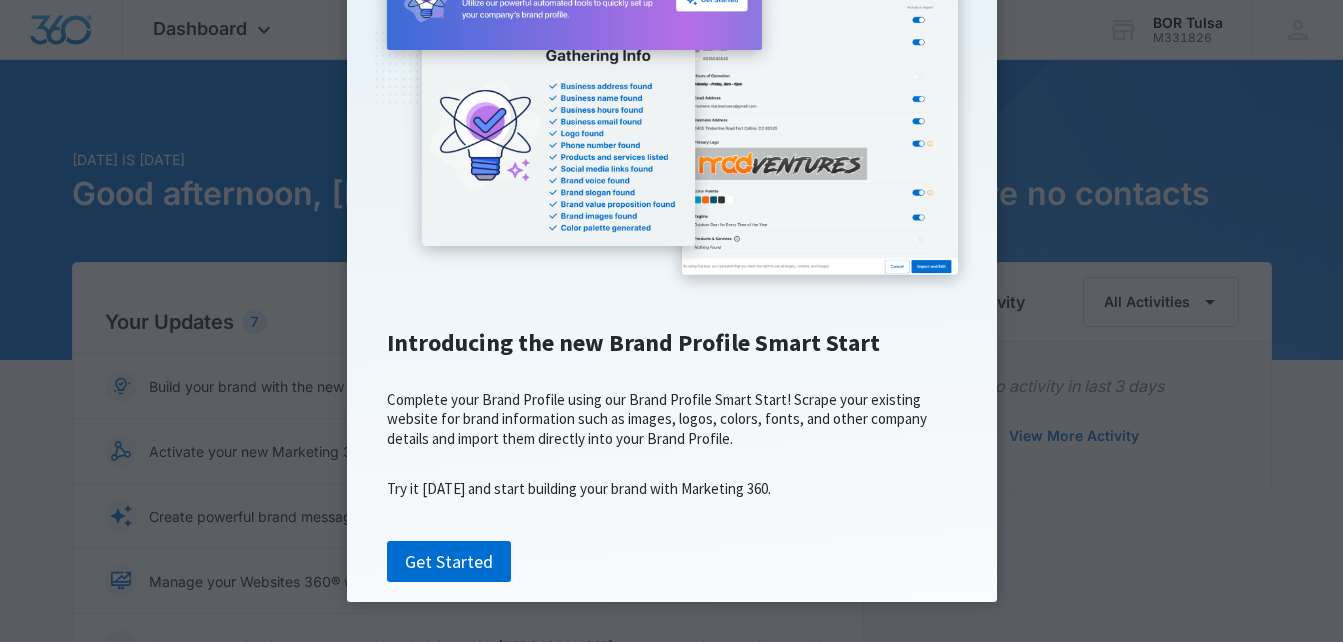 scroll, scrollTop: 323, scrollLeft: 0, axis: vertical 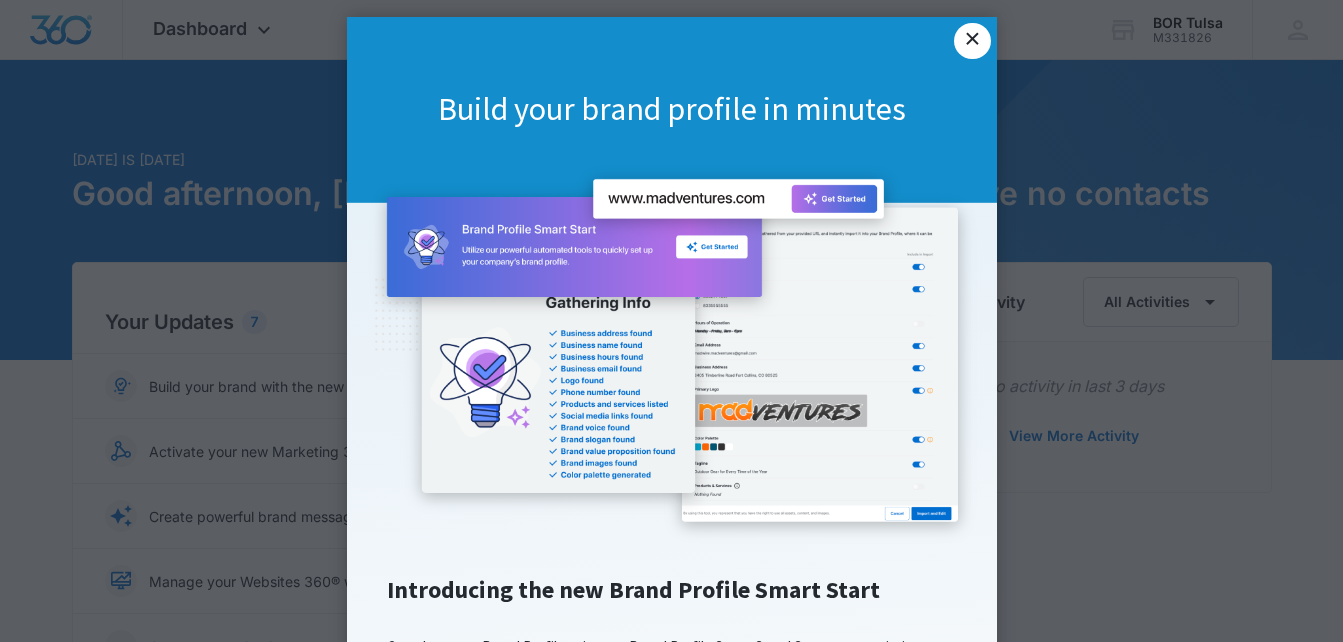 click on "×" at bounding box center [972, 41] 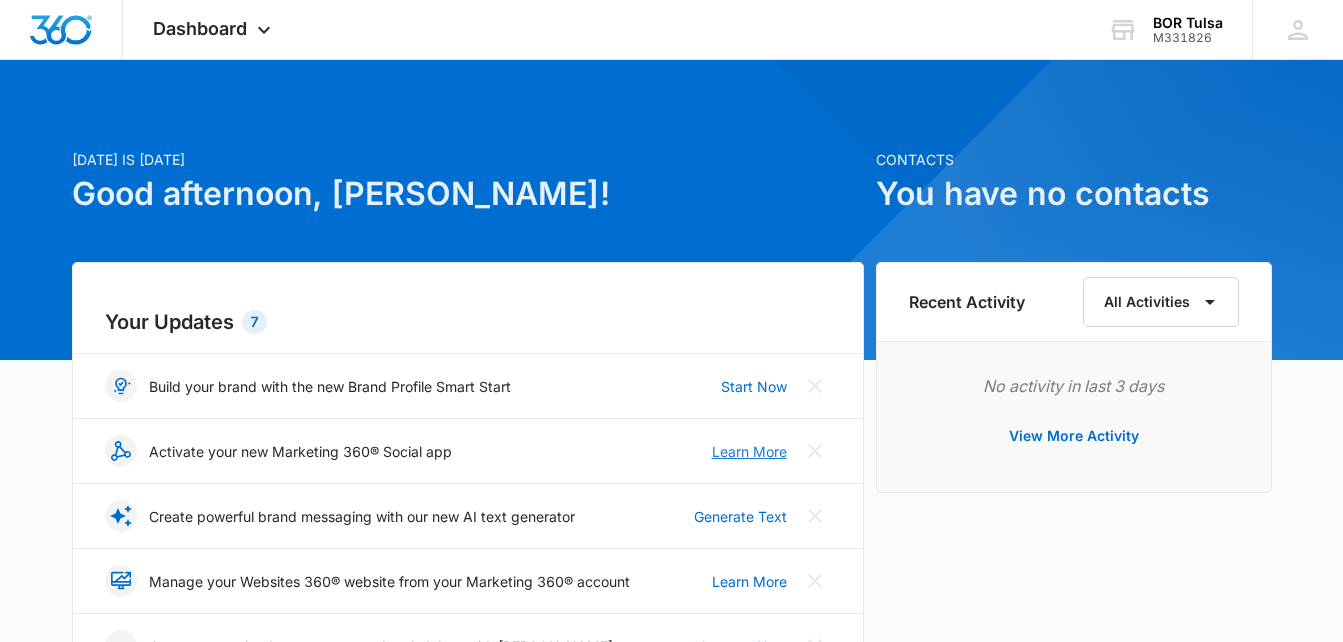 click on "Learn More" at bounding box center [749, 451] 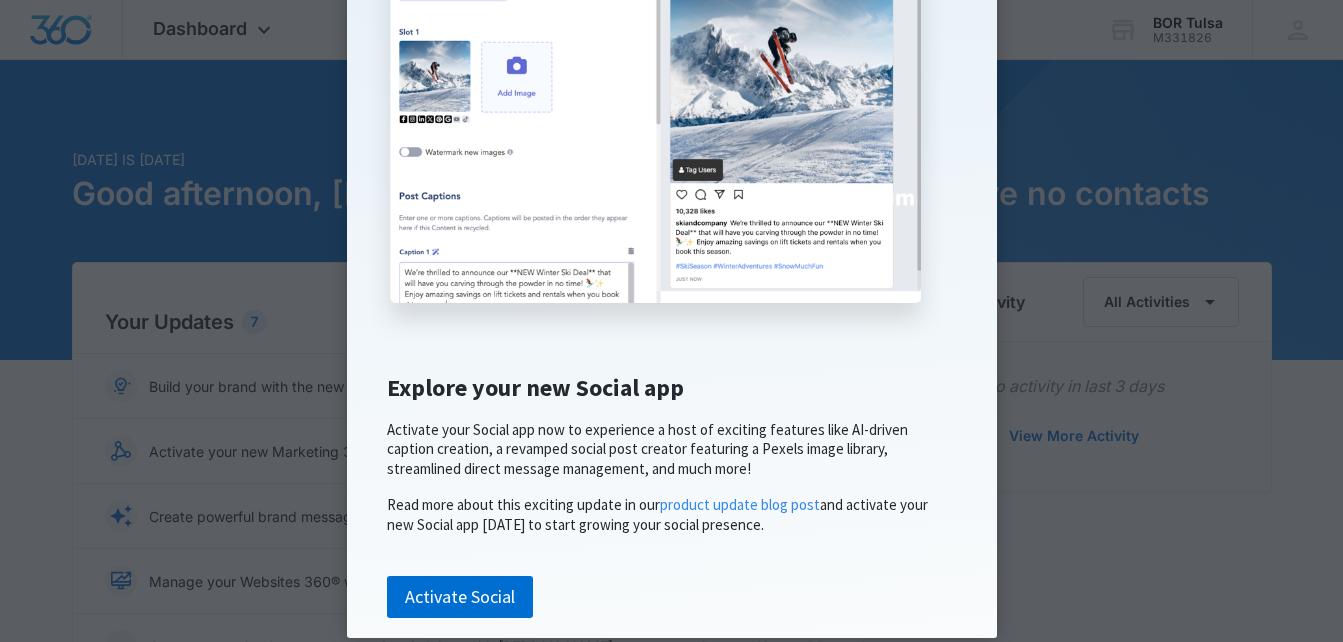 scroll, scrollTop: 481, scrollLeft: 0, axis: vertical 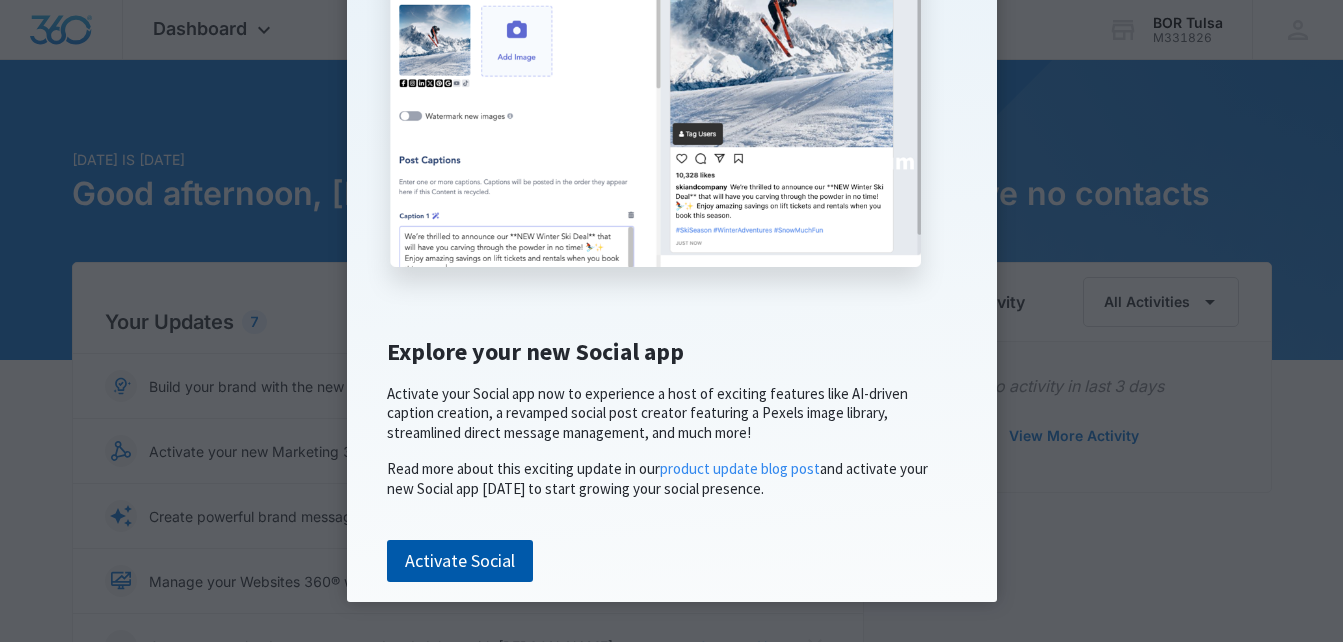 click on "Activate Social" at bounding box center [460, 561] 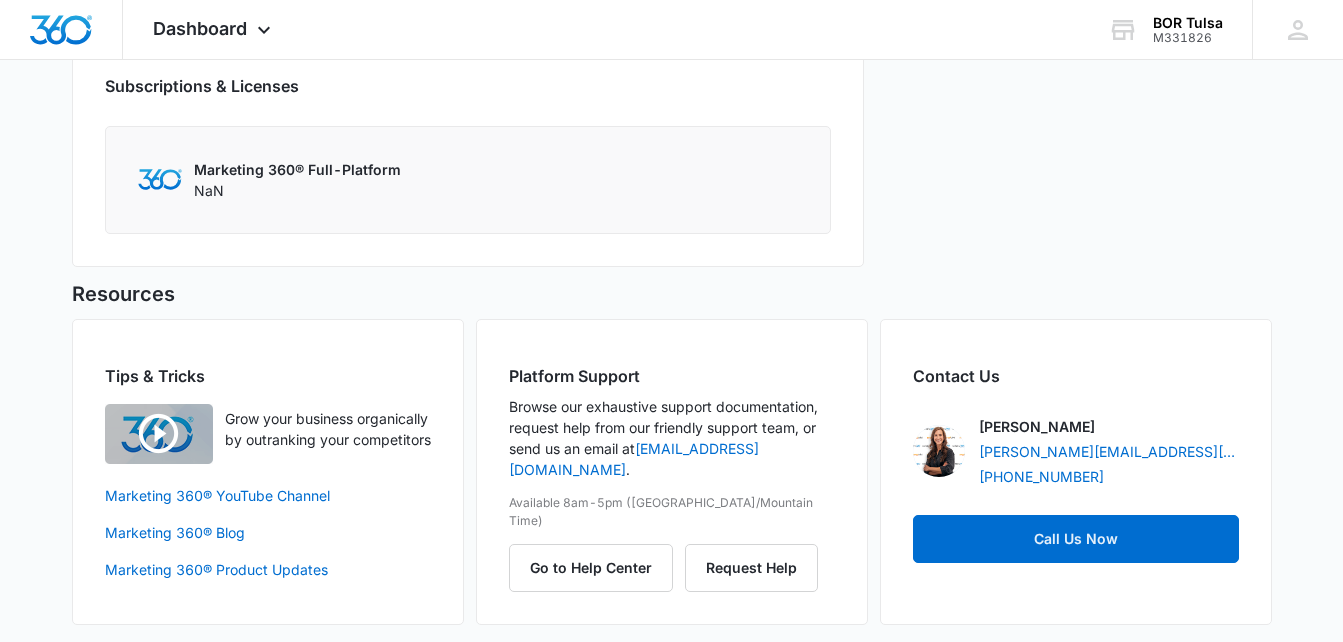 scroll, scrollTop: 1033, scrollLeft: 0, axis: vertical 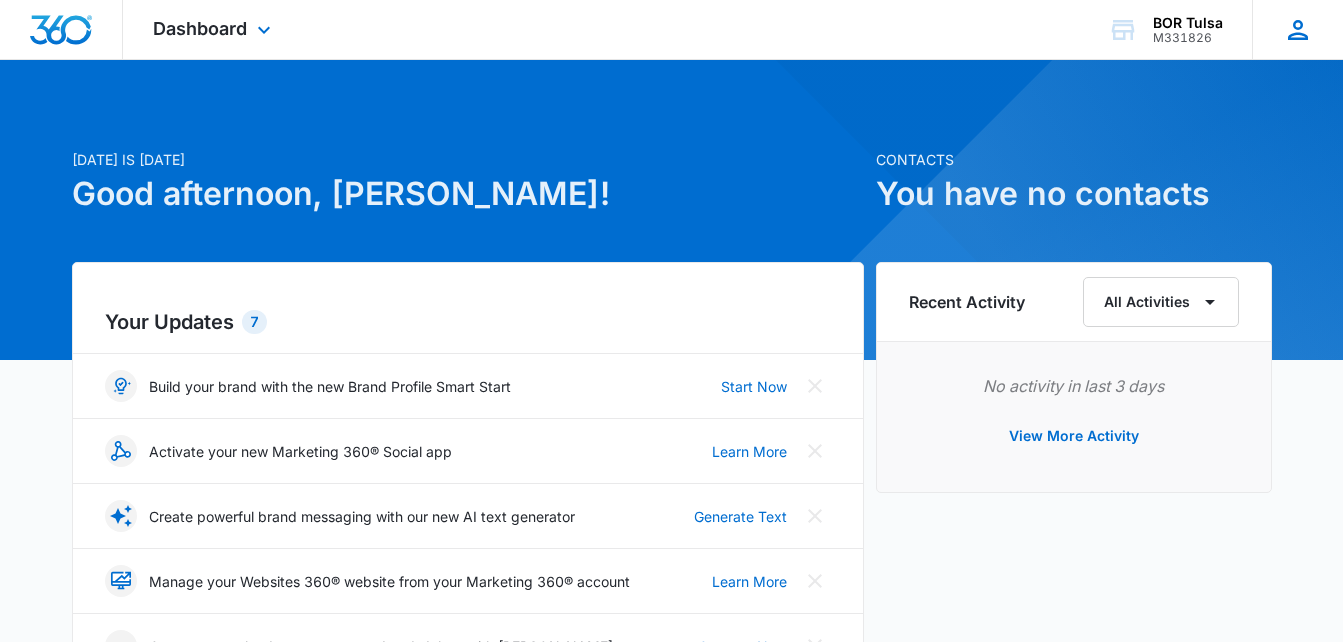 click 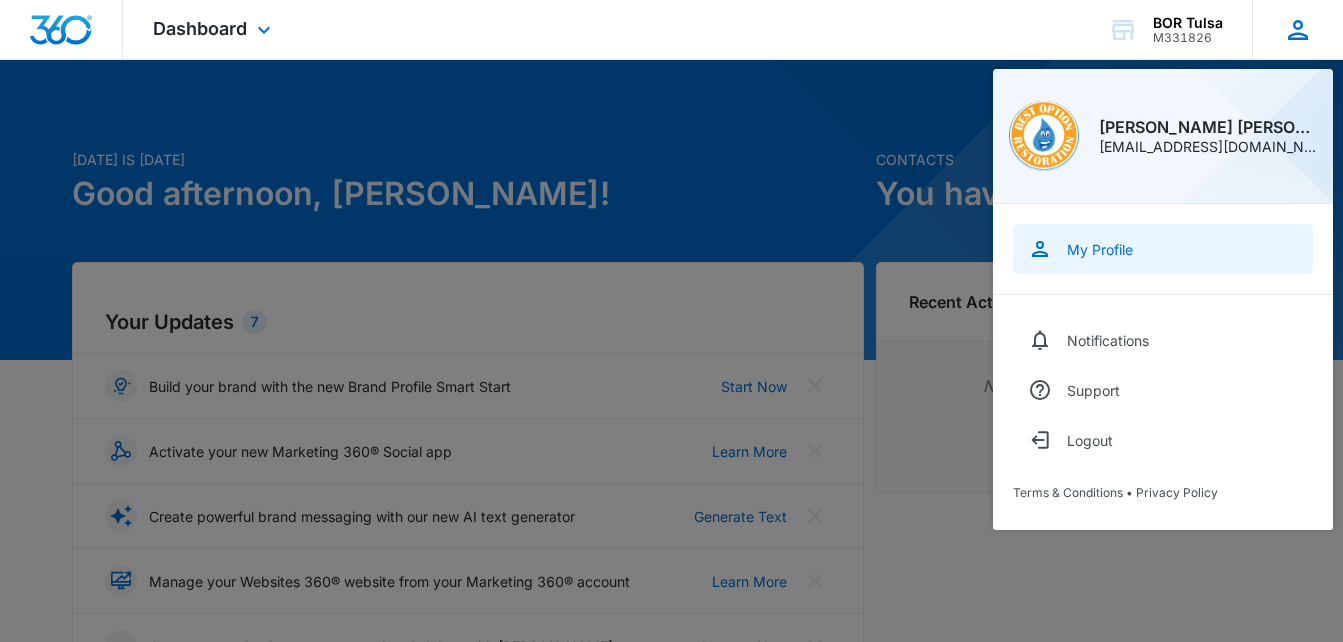 click on "My Profile" at bounding box center [1100, 249] 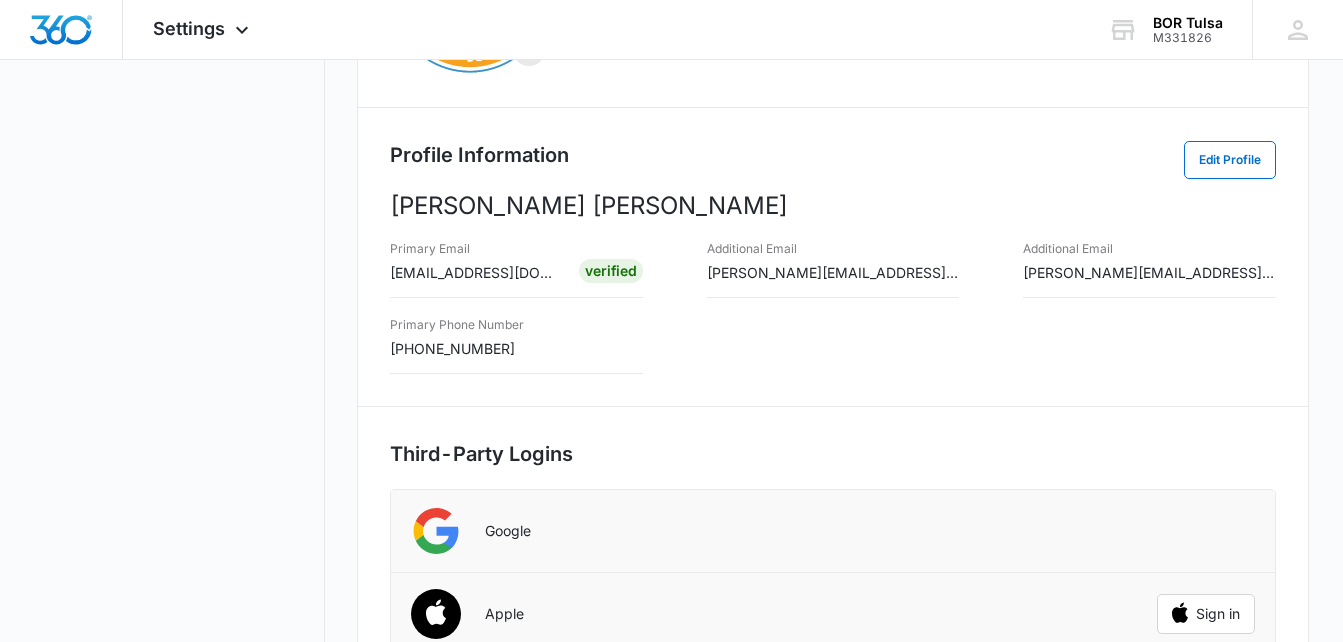 scroll, scrollTop: 400, scrollLeft: 0, axis: vertical 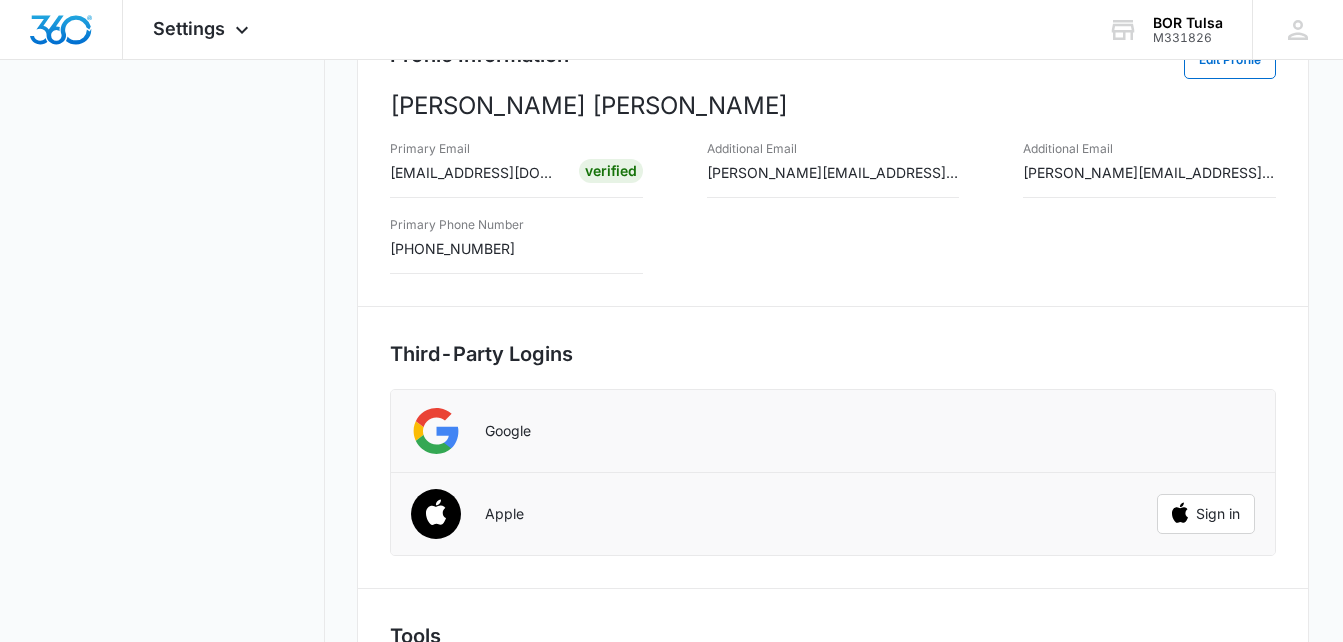 click on "stacy@borestorationoftulsa.com" at bounding box center [1201, 172] 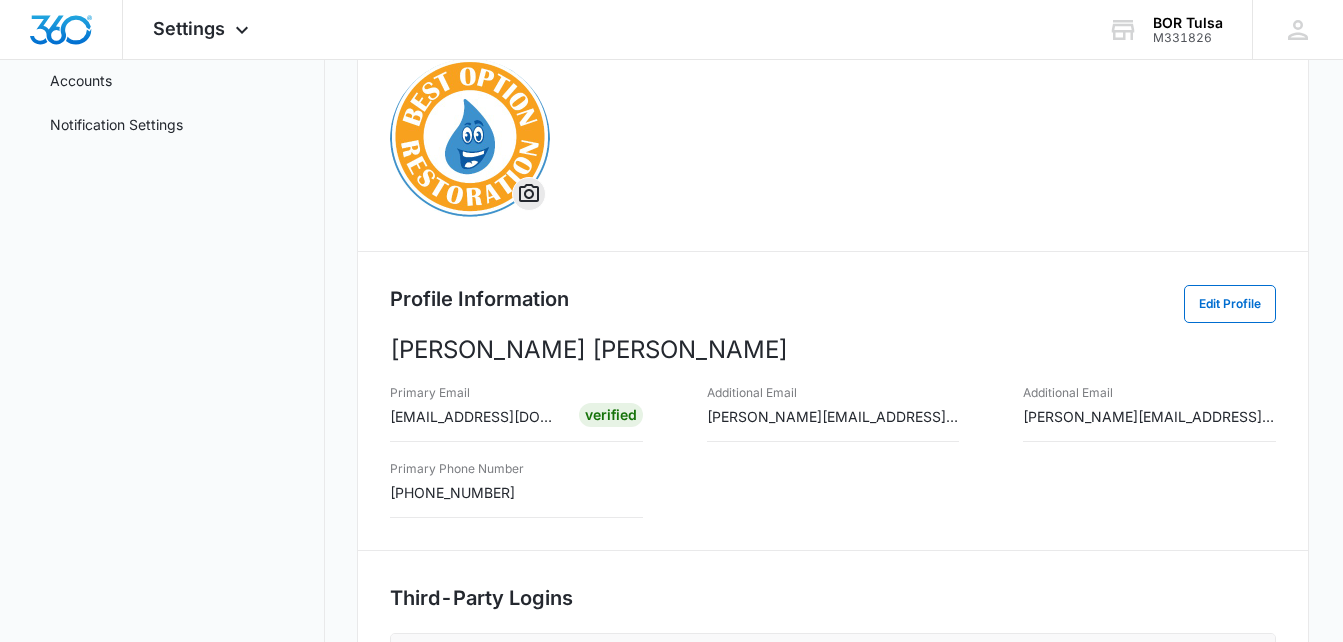 scroll, scrollTop: 0, scrollLeft: 0, axis: both 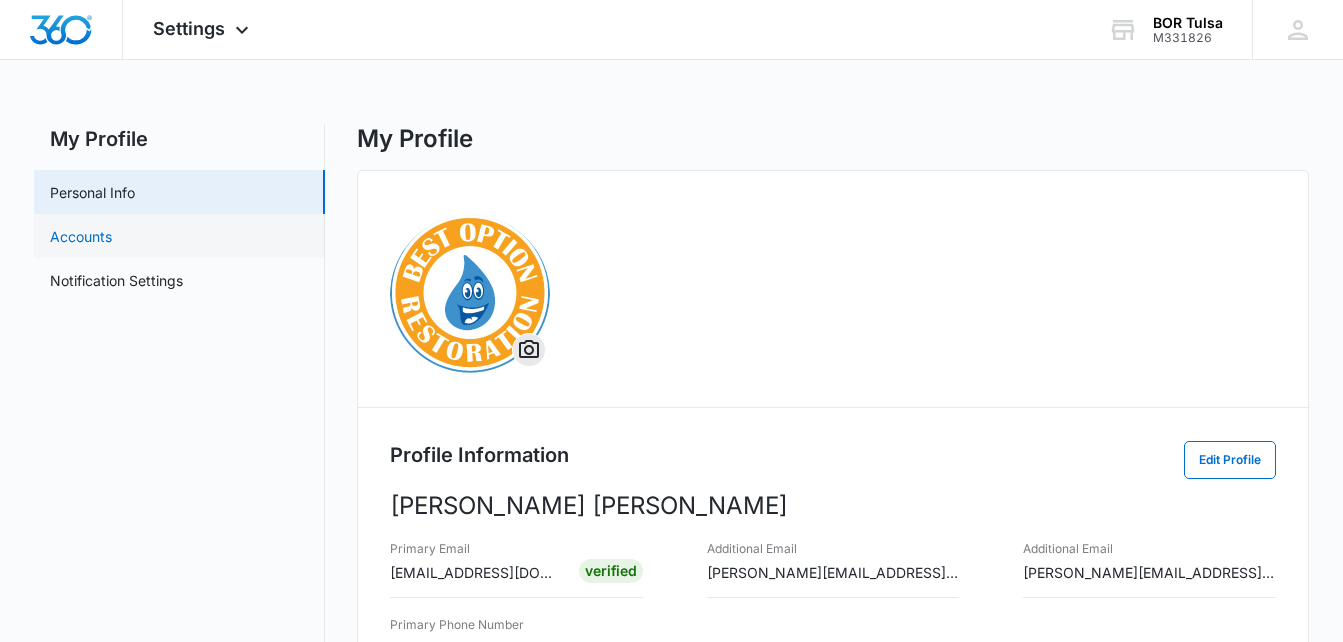 click on "Accounts" at bounding box center [81, 236] 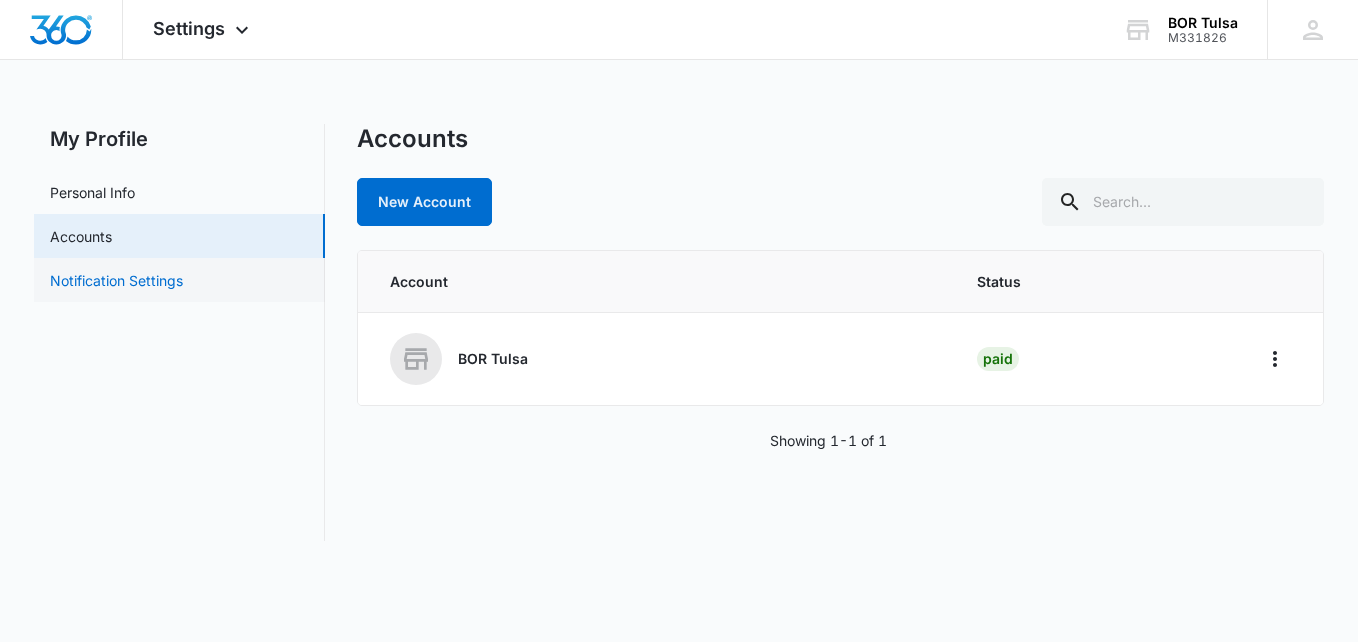 click on "Notification Settings" at bounding box center [116, 280] 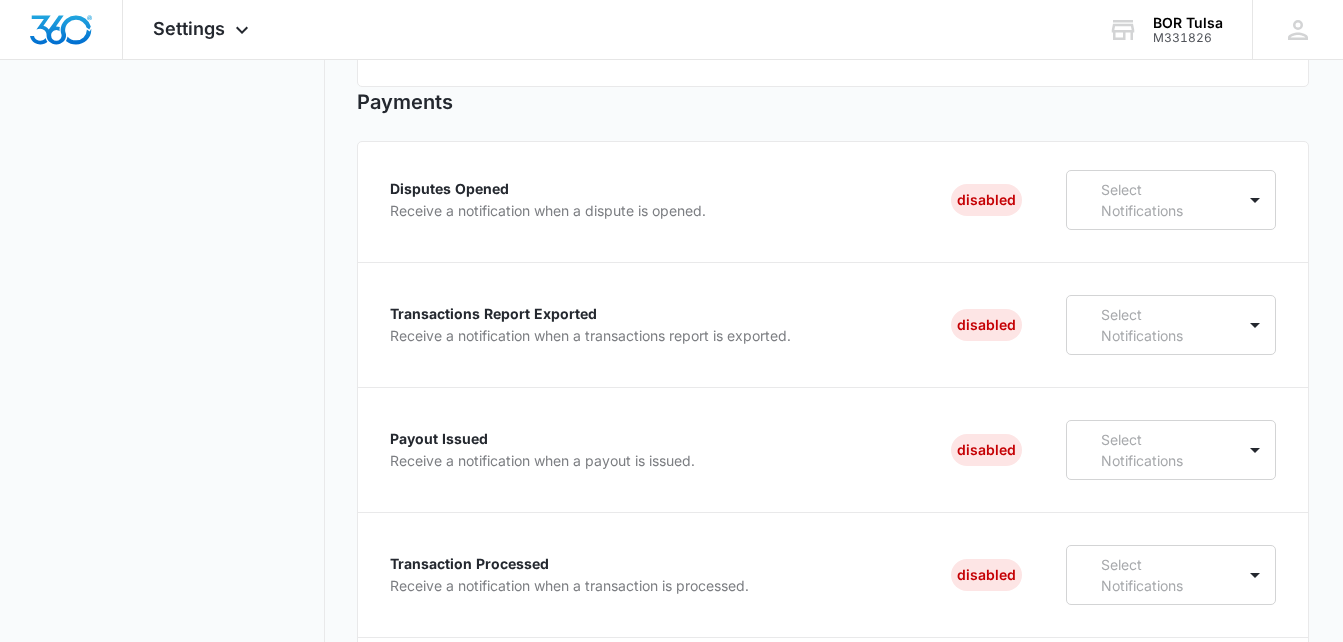 scroll, scrollTop: 0, scrollLeft: 0, axis: both 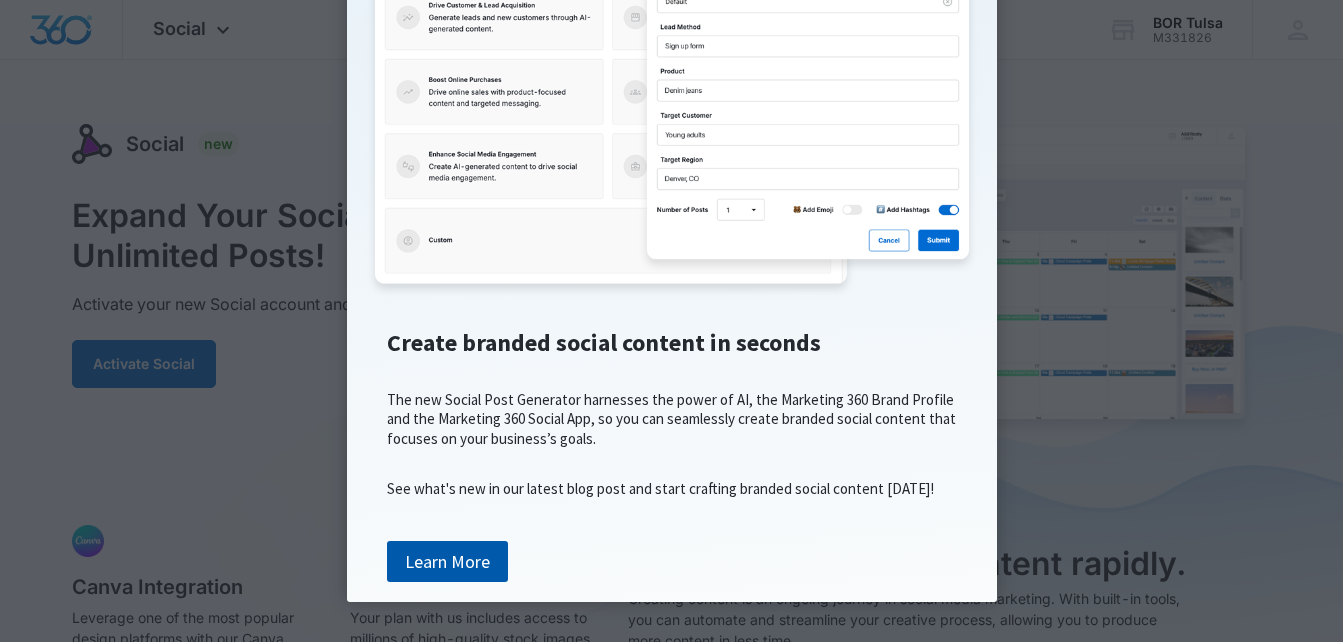 click on "Learn More" at bounding box center (447, 562) 